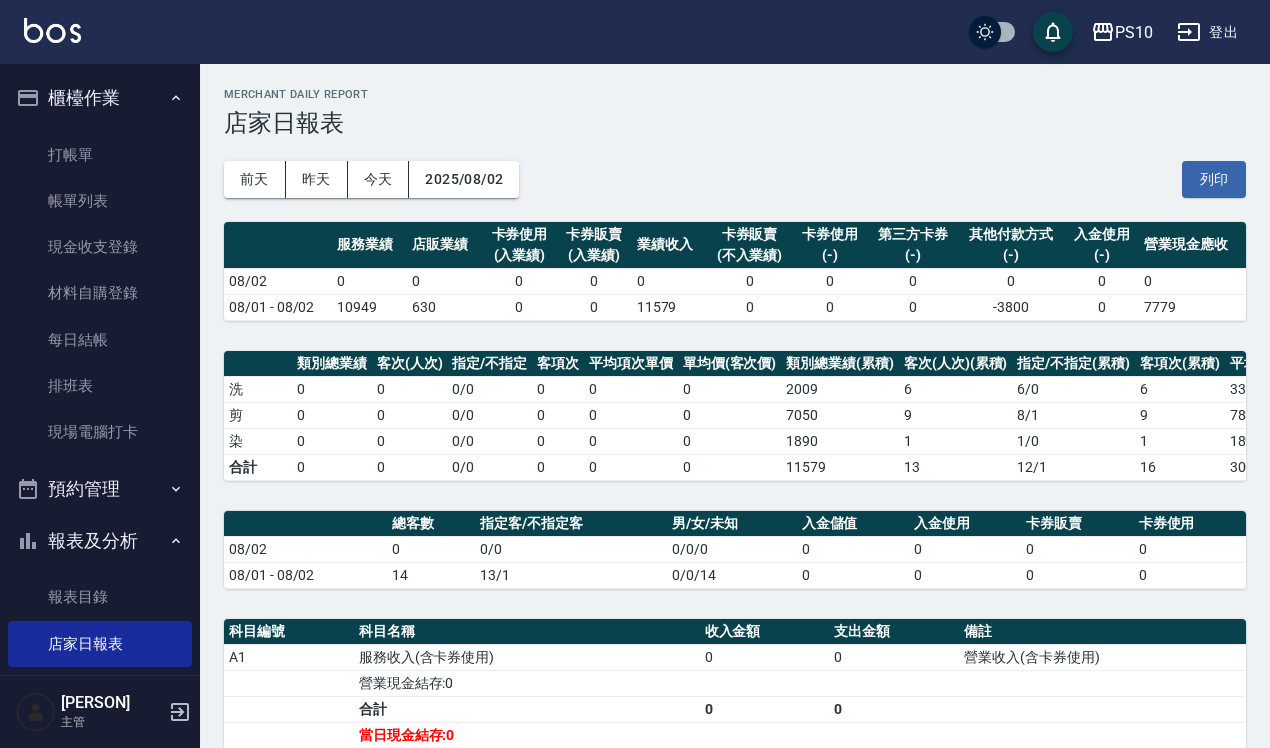 scroll, scrollTop: 0, scrollLeft: 0, axis: both 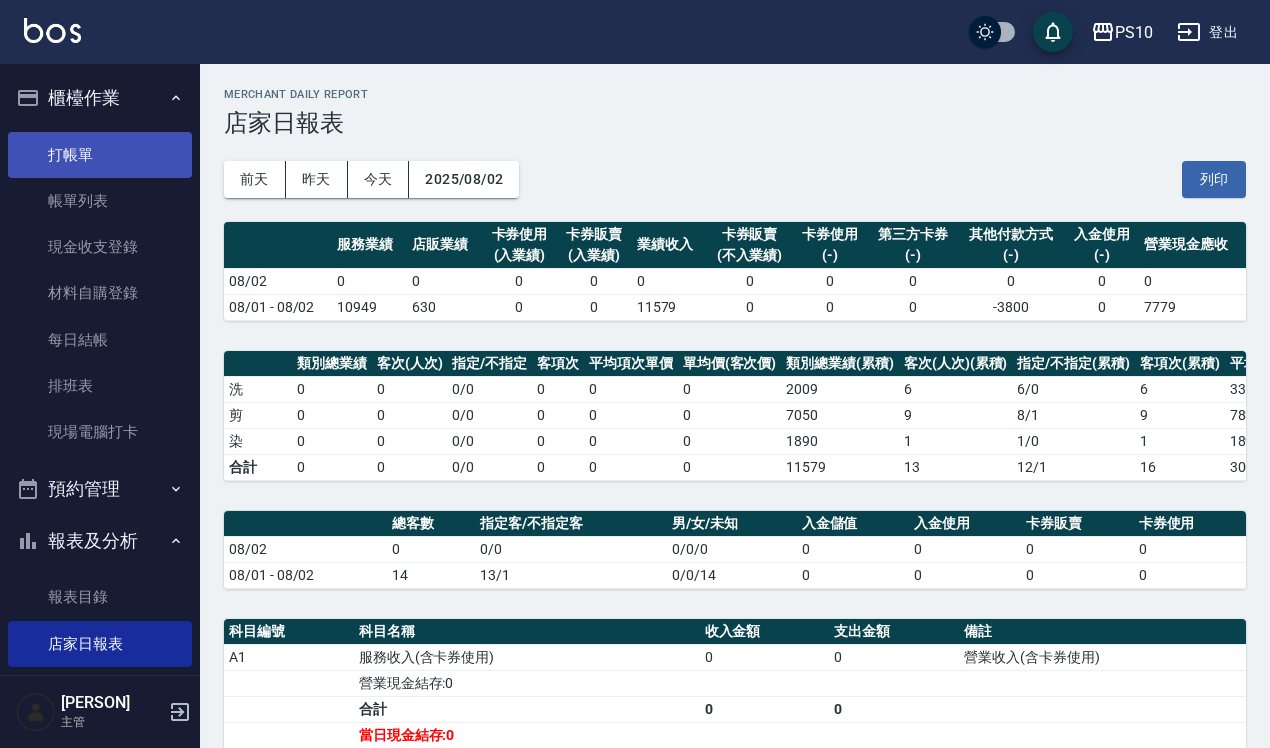 click on "打帳單" at bounding box center [100, 155] 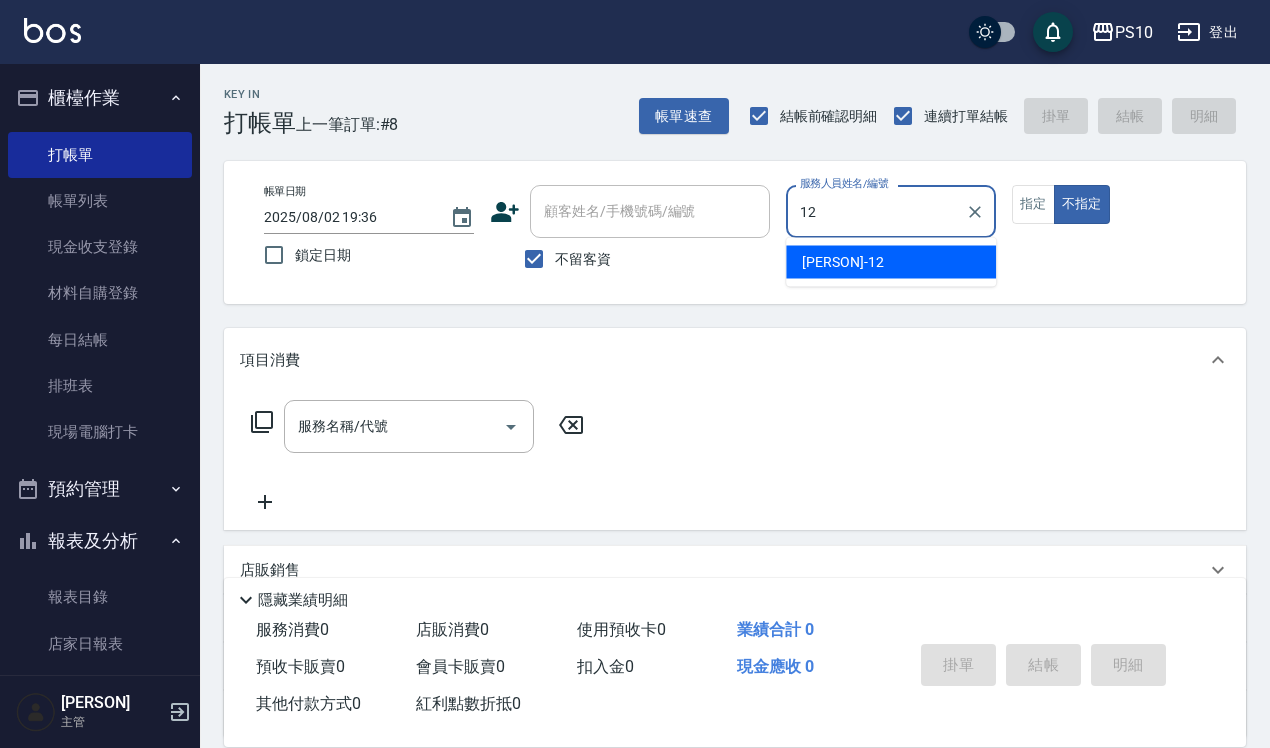 type on "[PERSON]-[NUMBER]" 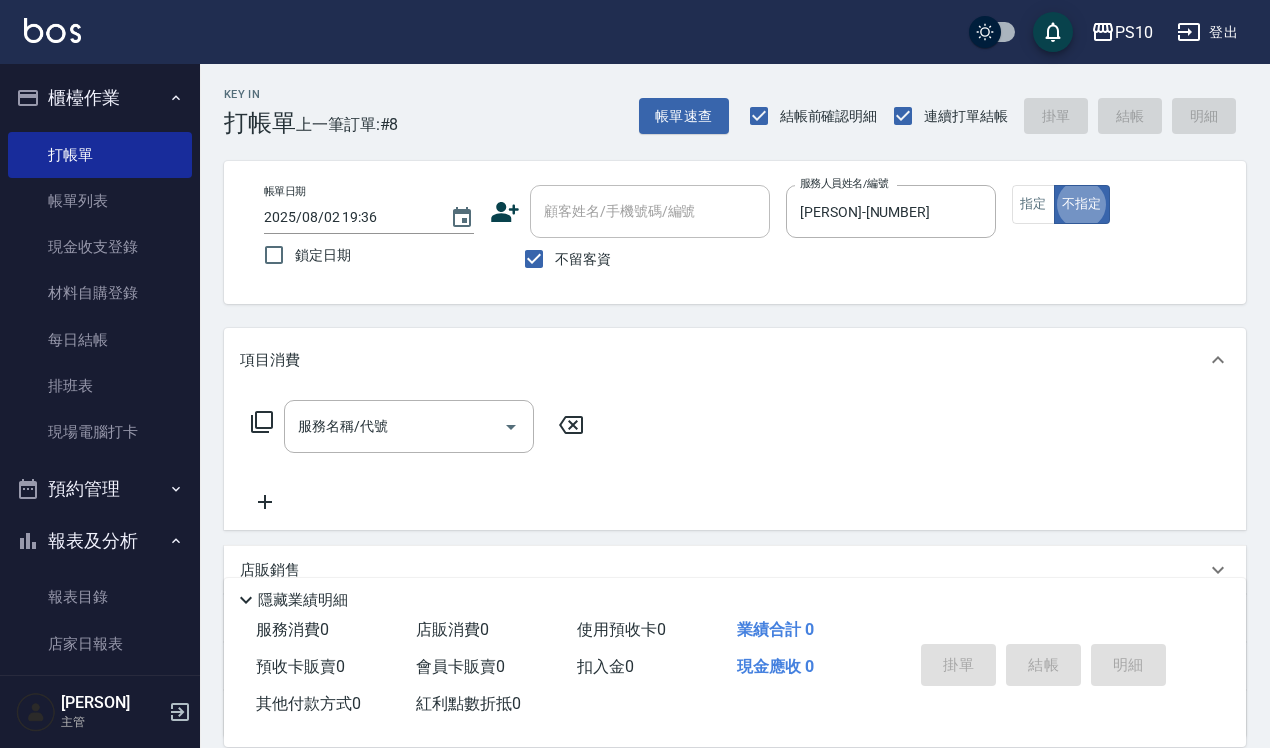 type on "false" 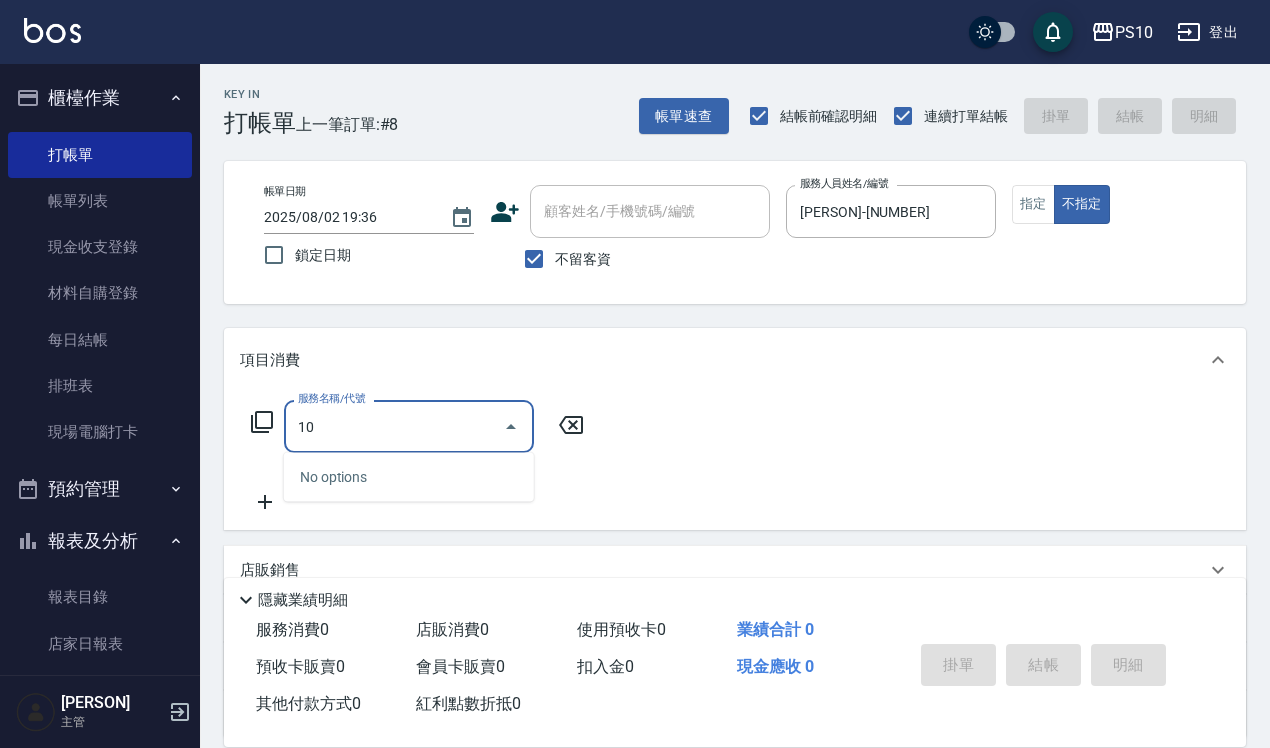 type on "1" 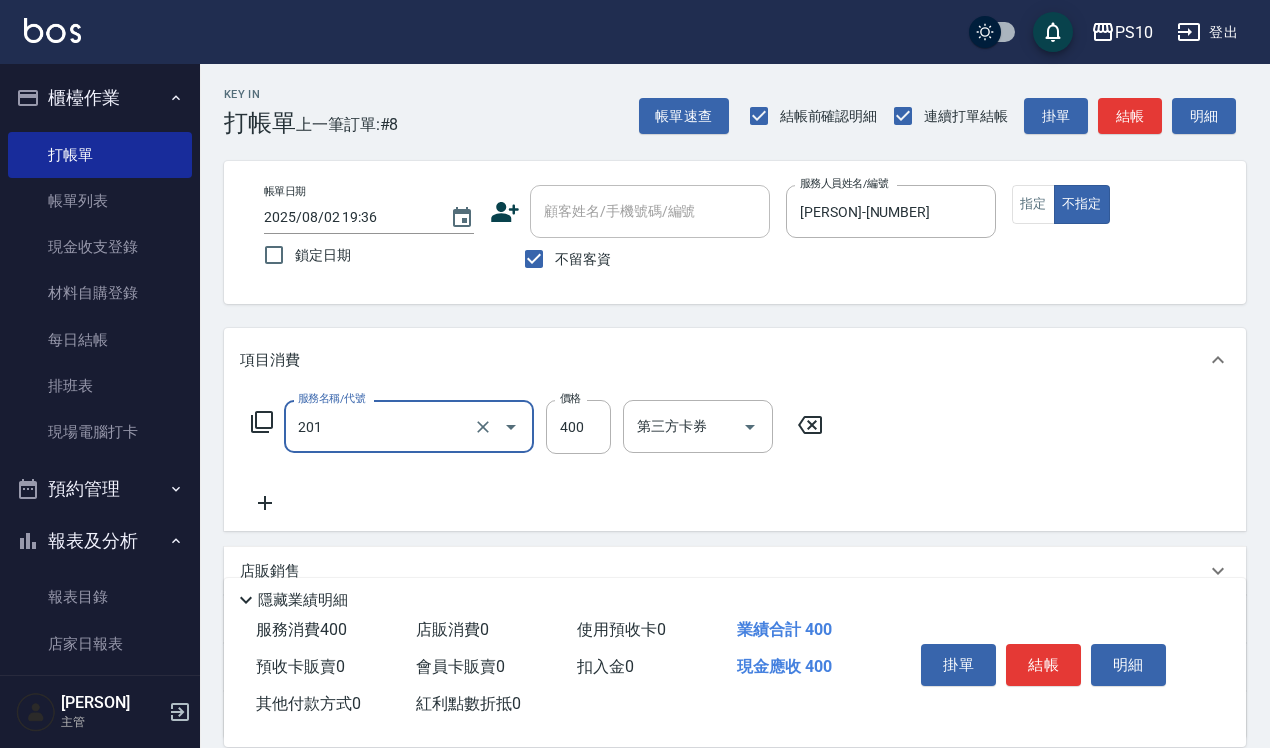 type on "剪髮(201)" 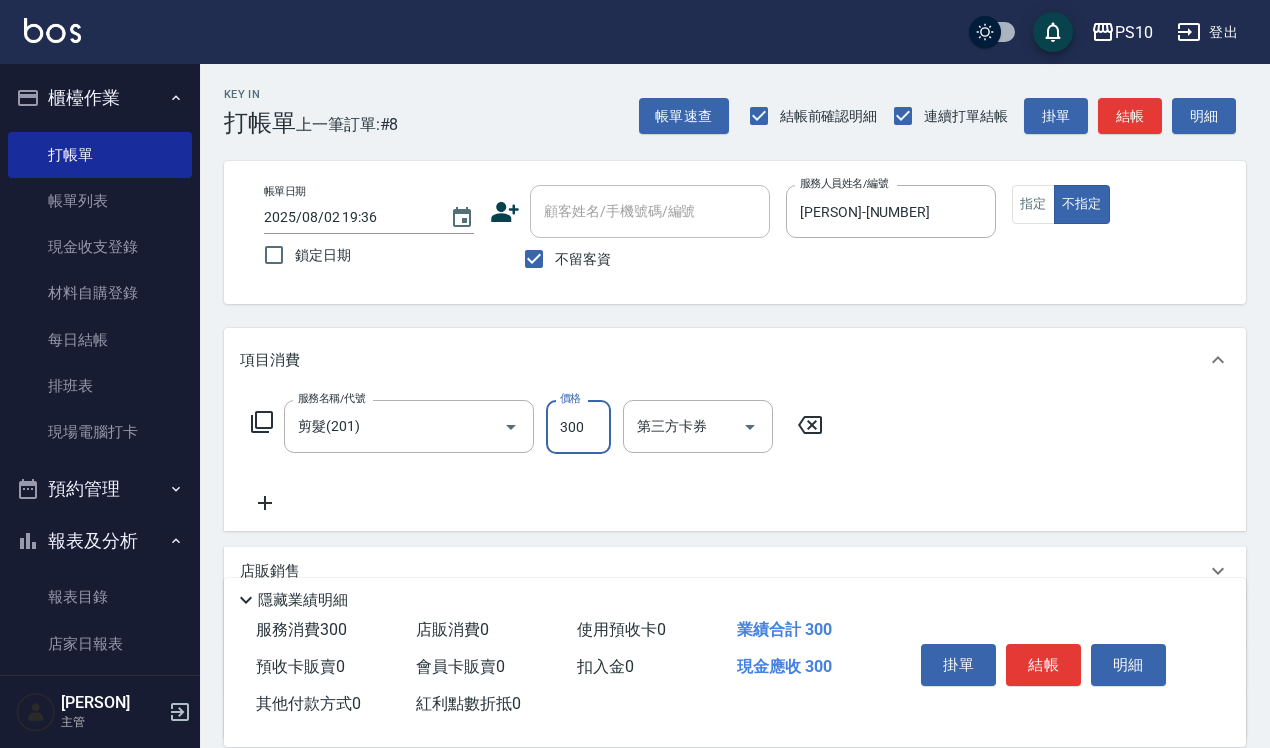 type on "300" 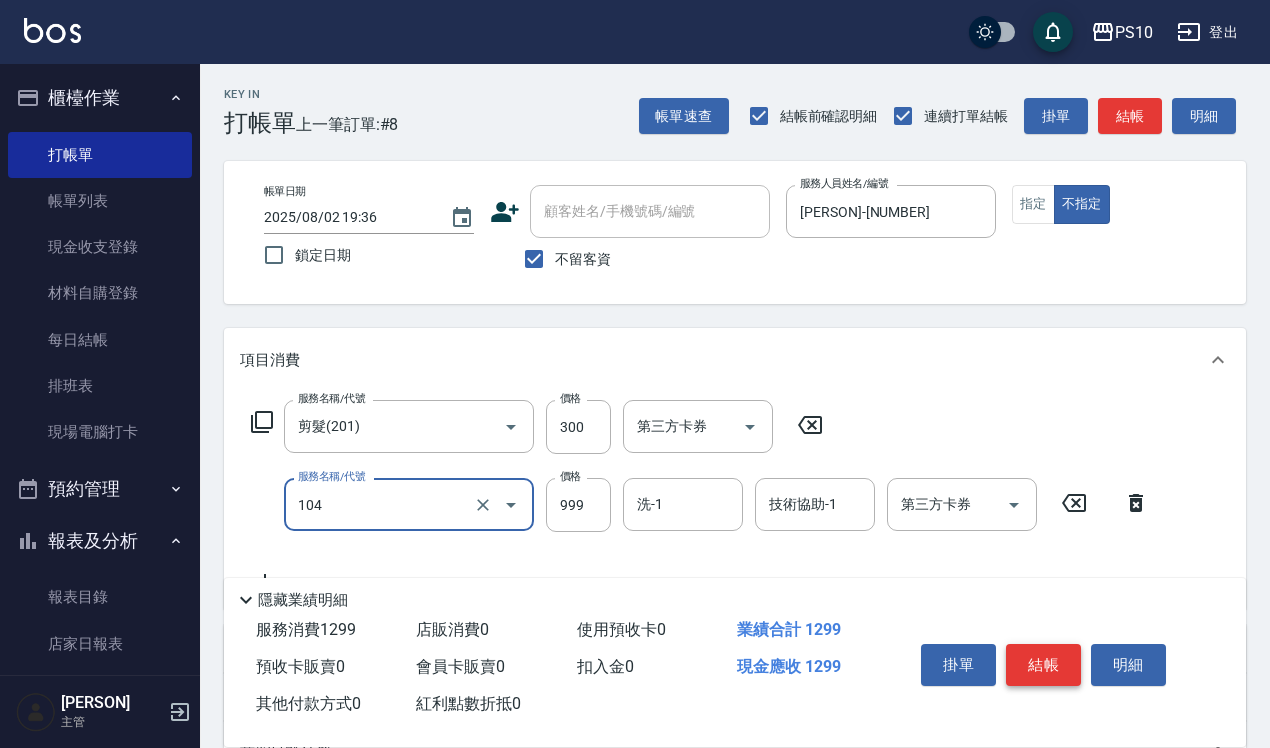 type on "SPA洗髮999(104)" 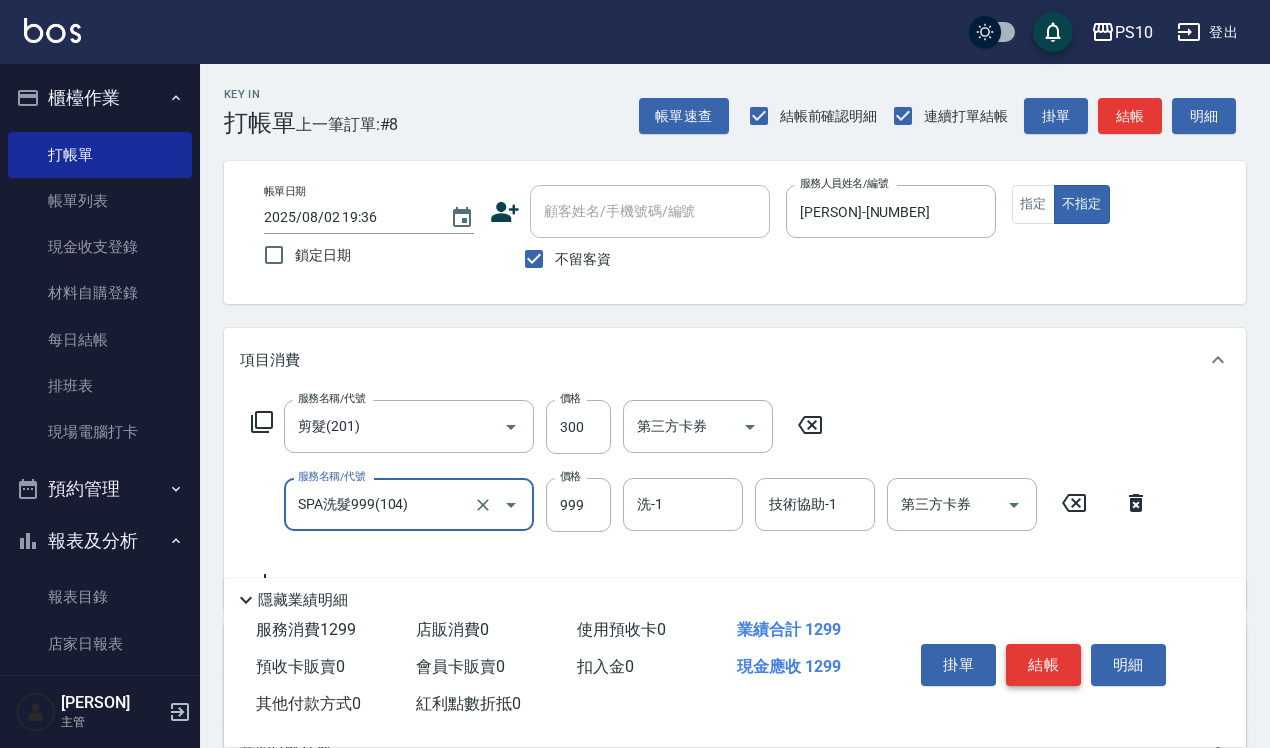 click on "結帳" at bounding box center [1043, 665] 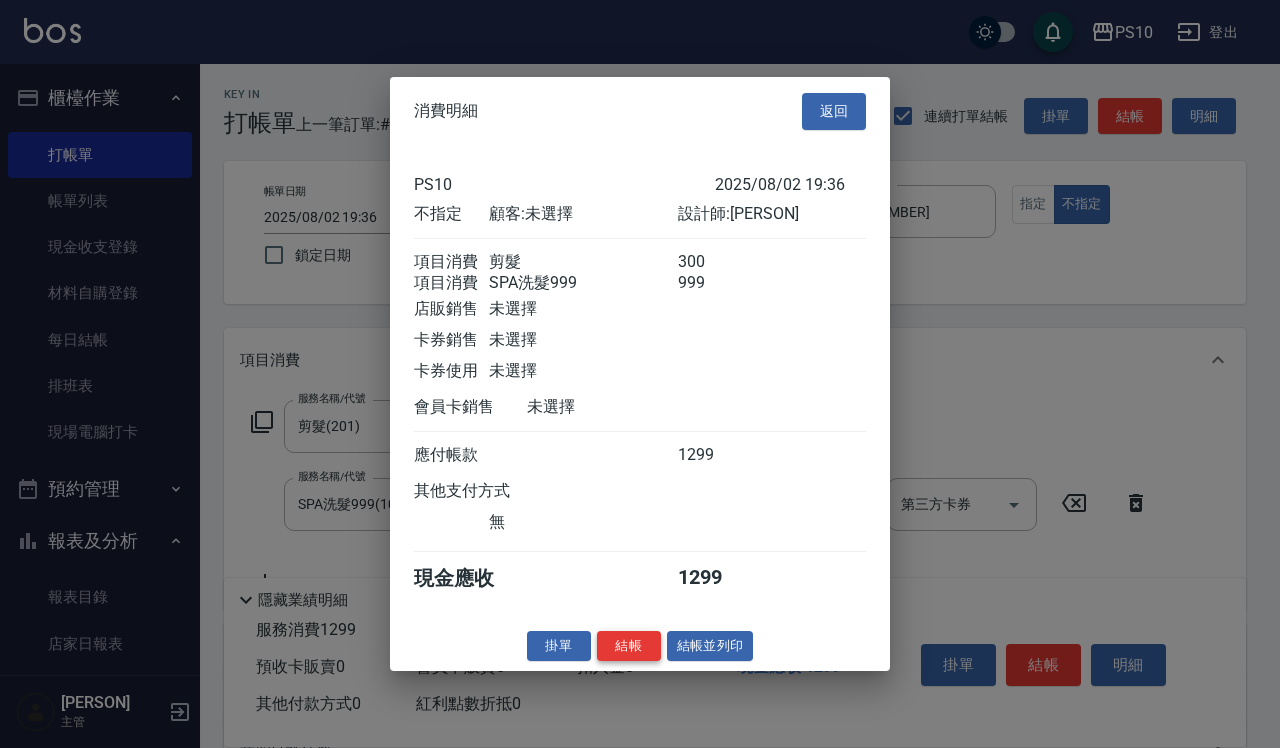 click on "結帳" at bounding box center (629, 645) 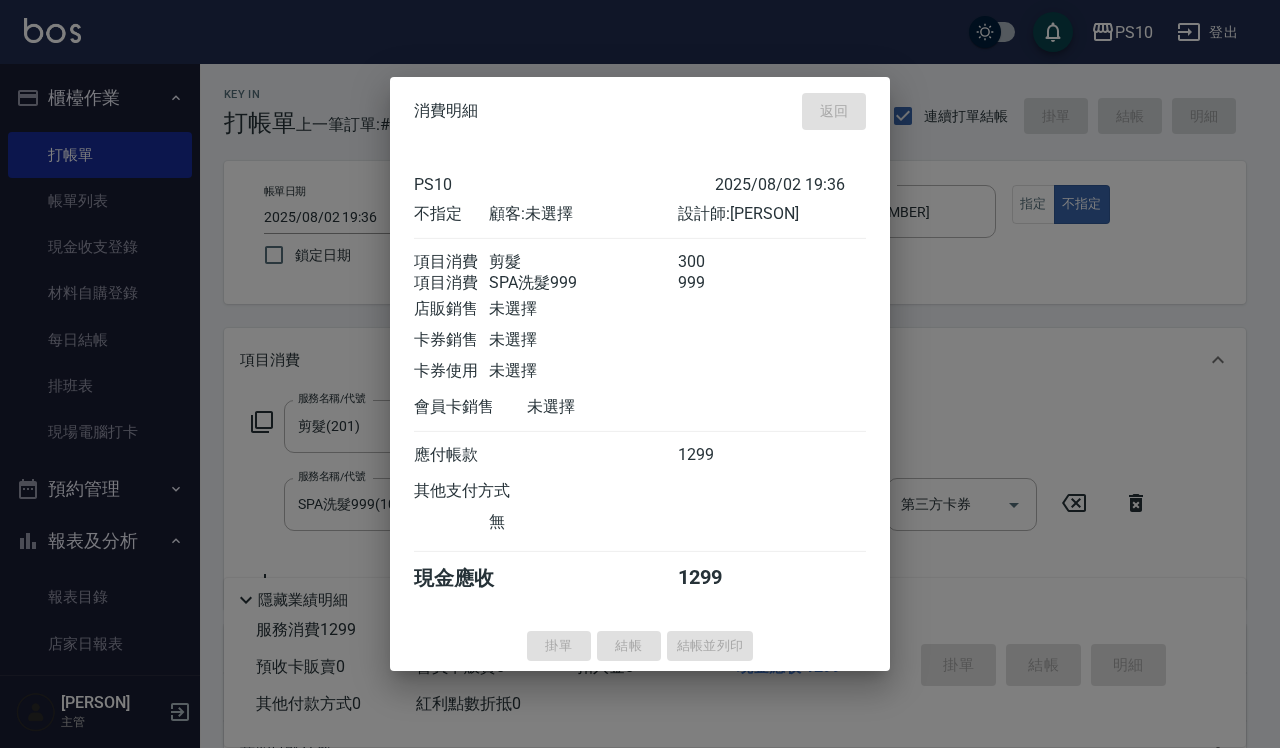 type 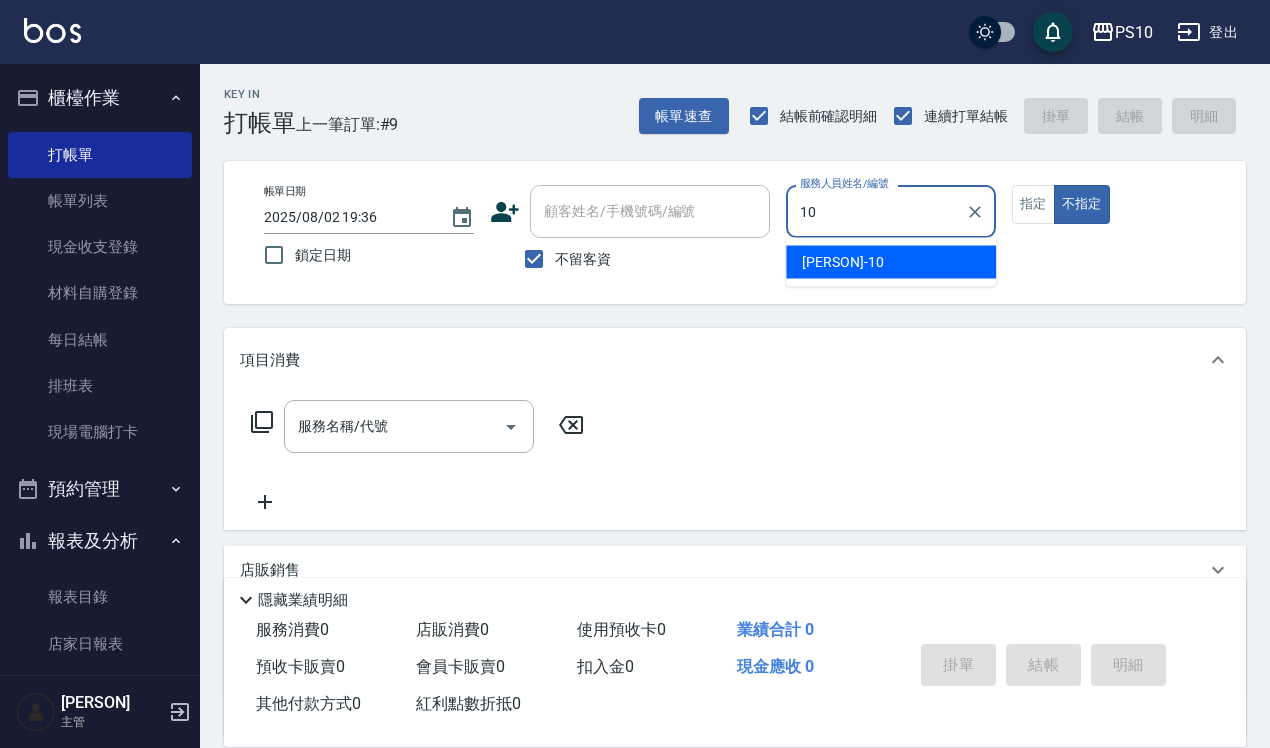 type on "[PERSON]-[NUMBER]" 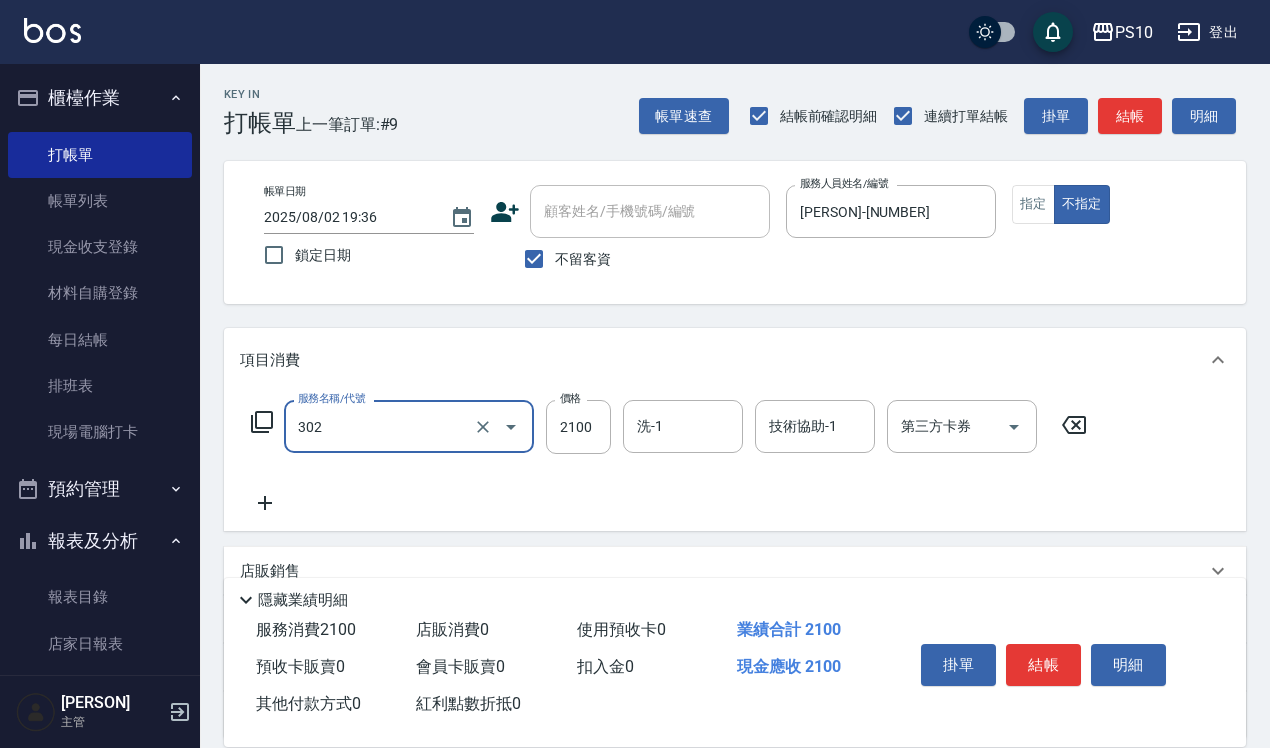 type on "冷燙中髮(302)" 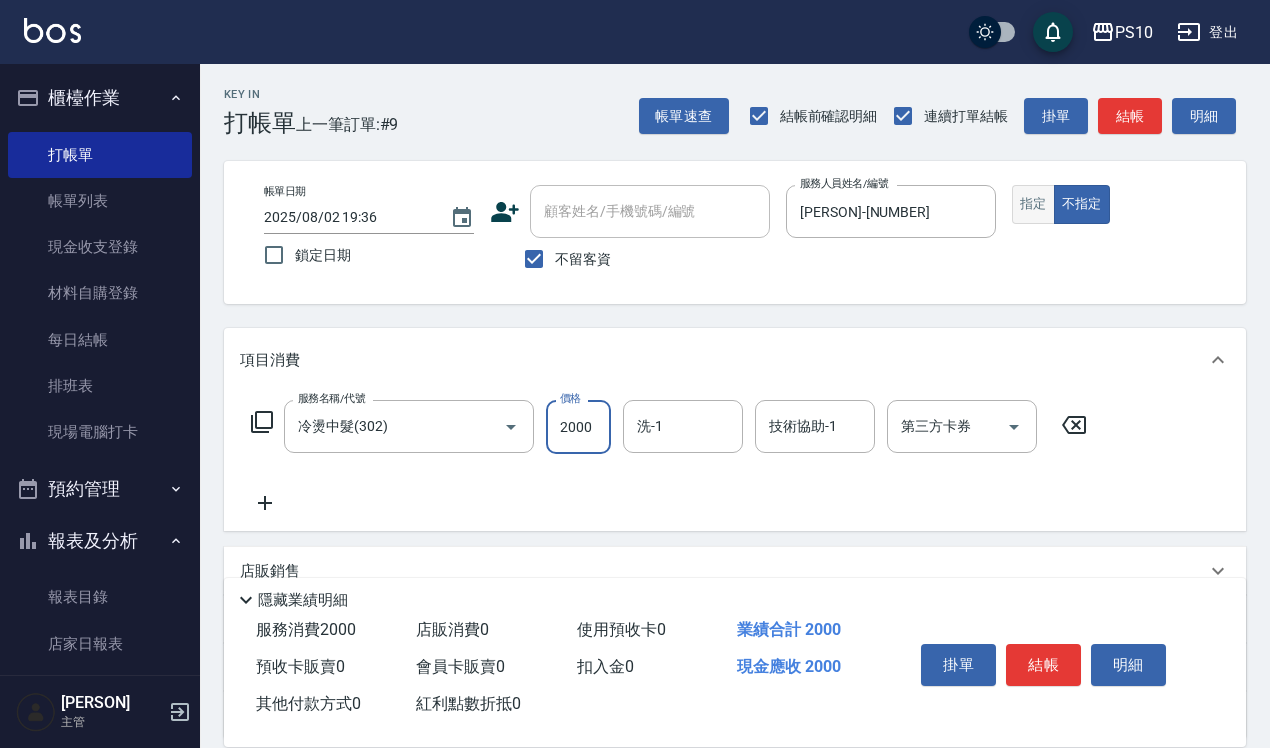 type on "2000" 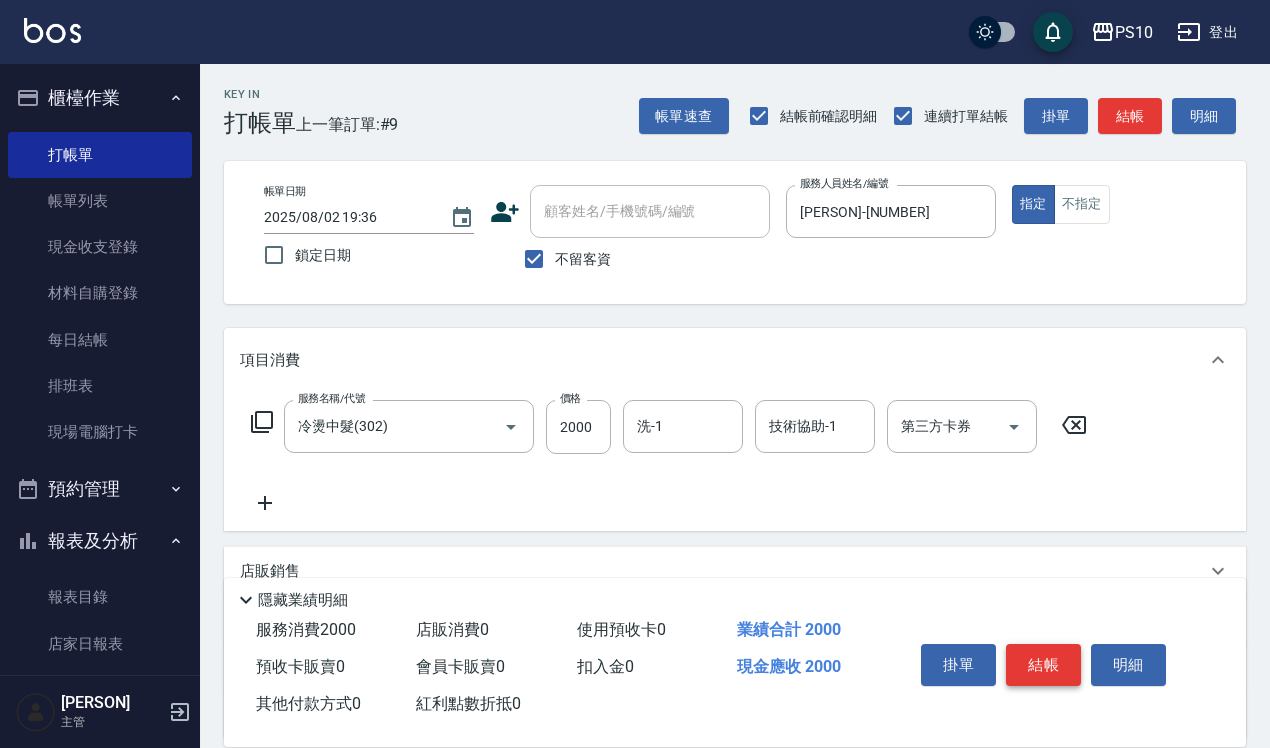 click on "結帳" at bounding box center [1043, 665] 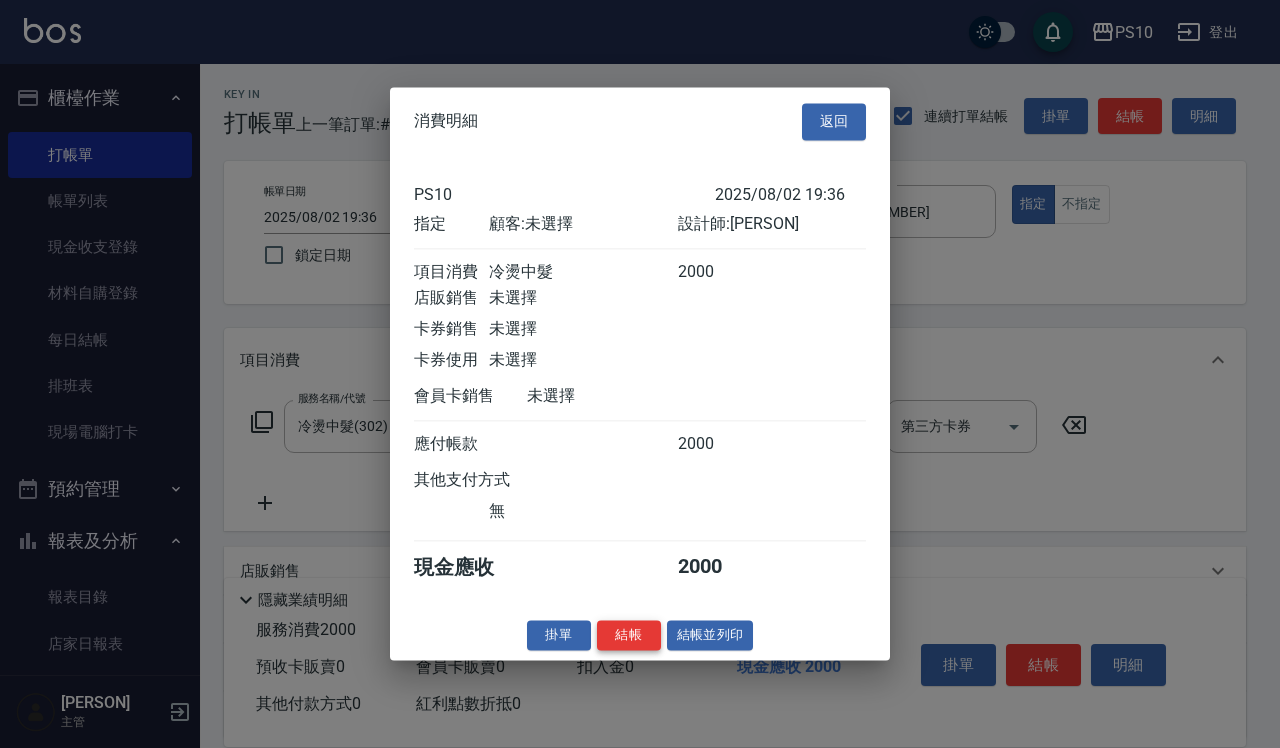 click on "結帳" at bounding box center [629, 635] 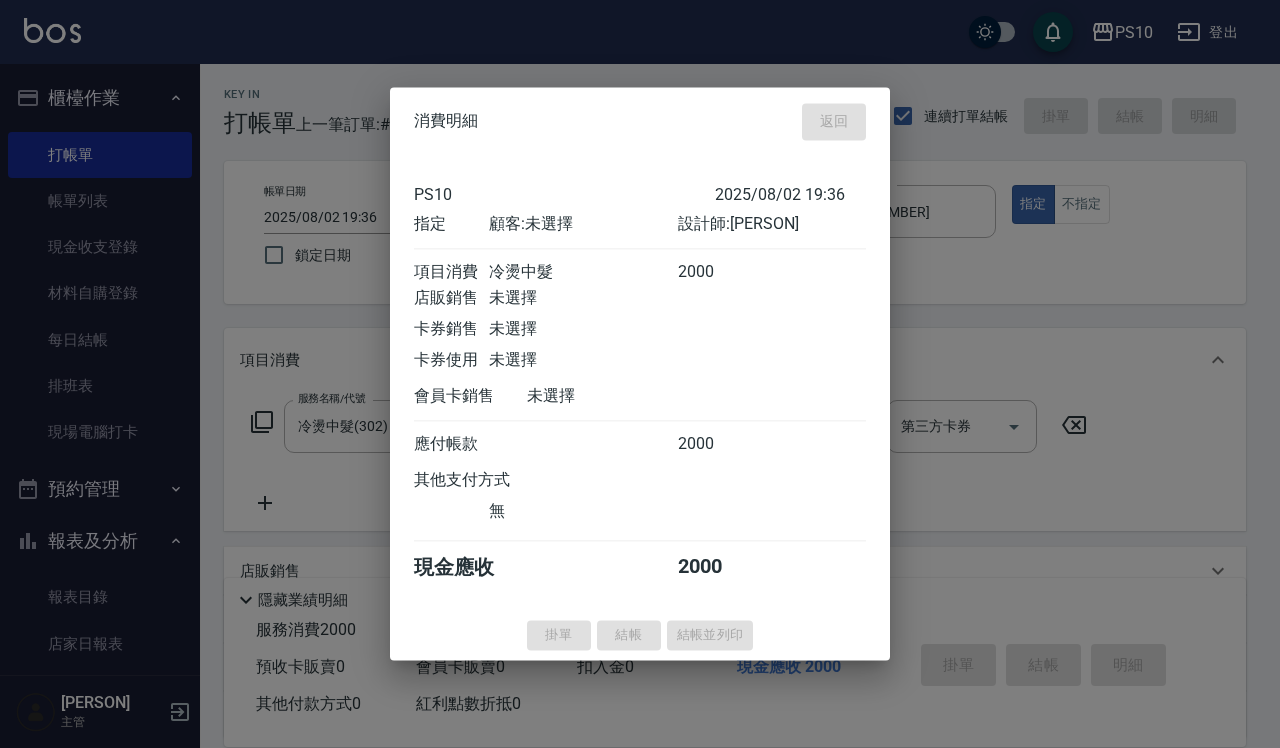 type 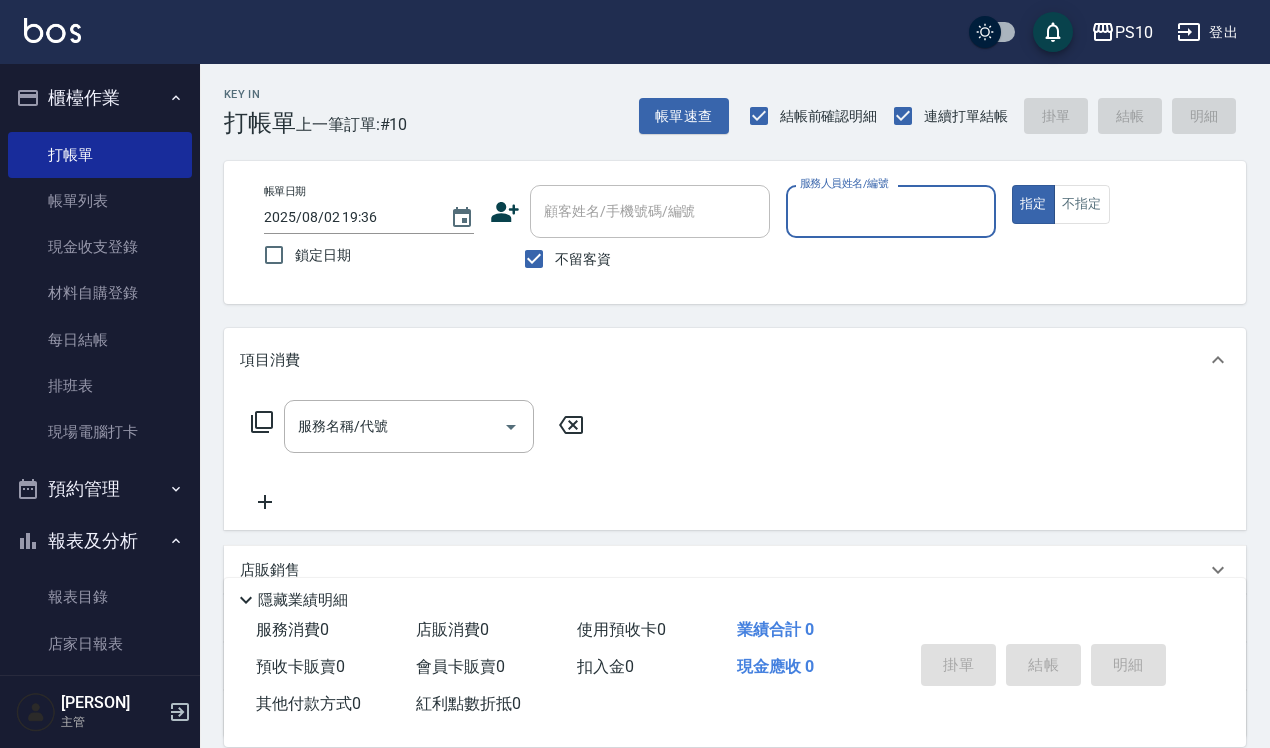 click on "服務人員姓名/編號" at bounding box center [891, 211] 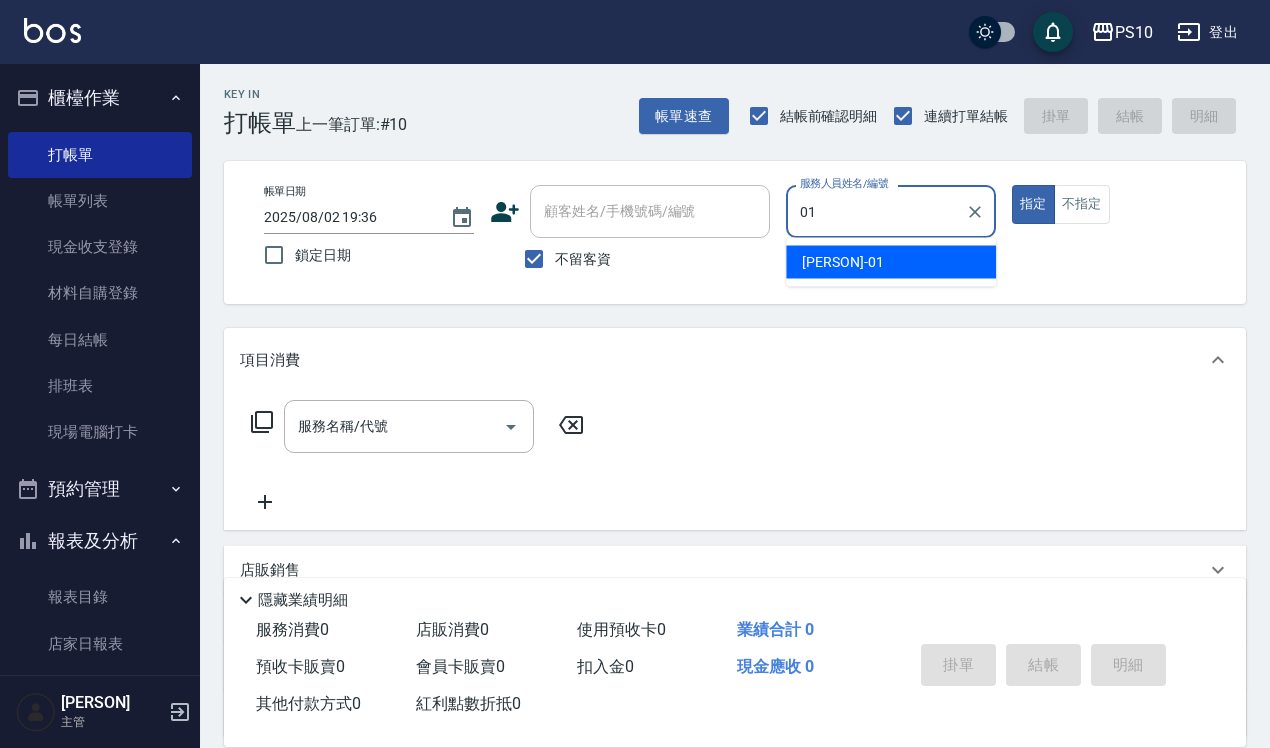 type on "[PERSON]-[NUMBER]" 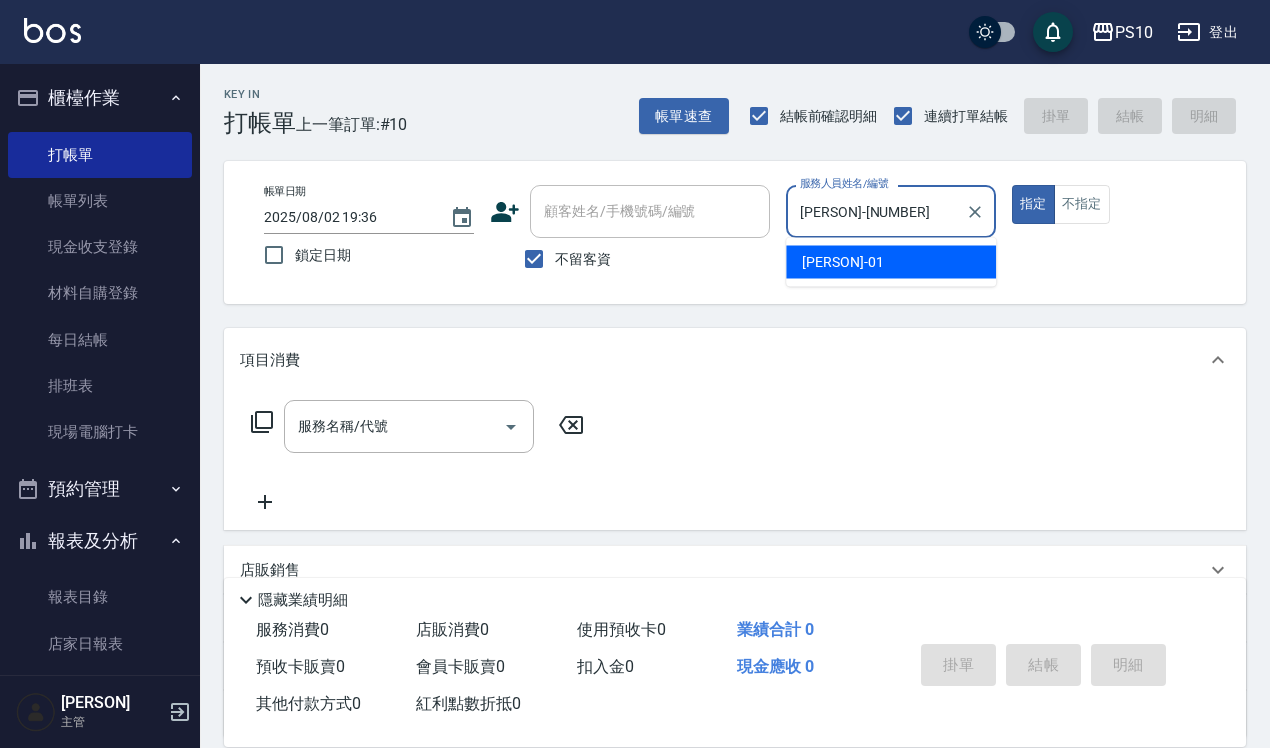 type on "true" 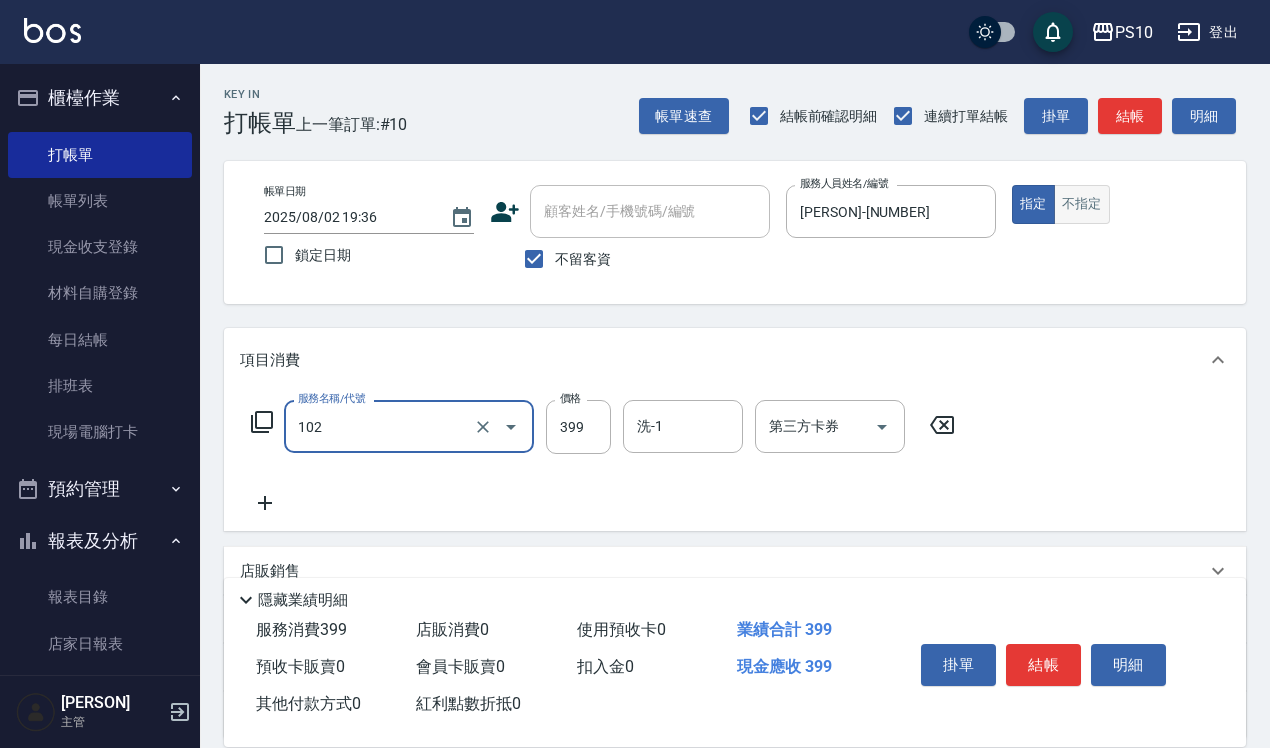 type on "SPA洗髮399(102)" 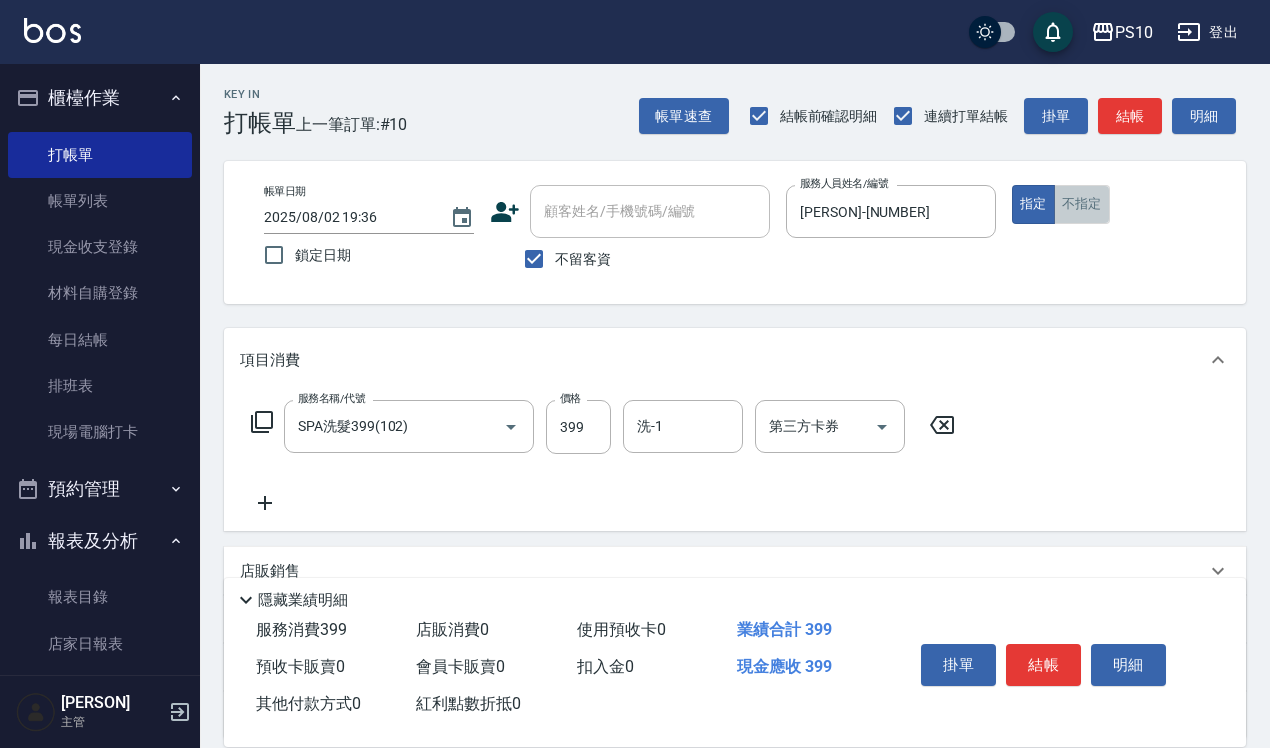 click on "不指定" at bounding box center [1082, 204] 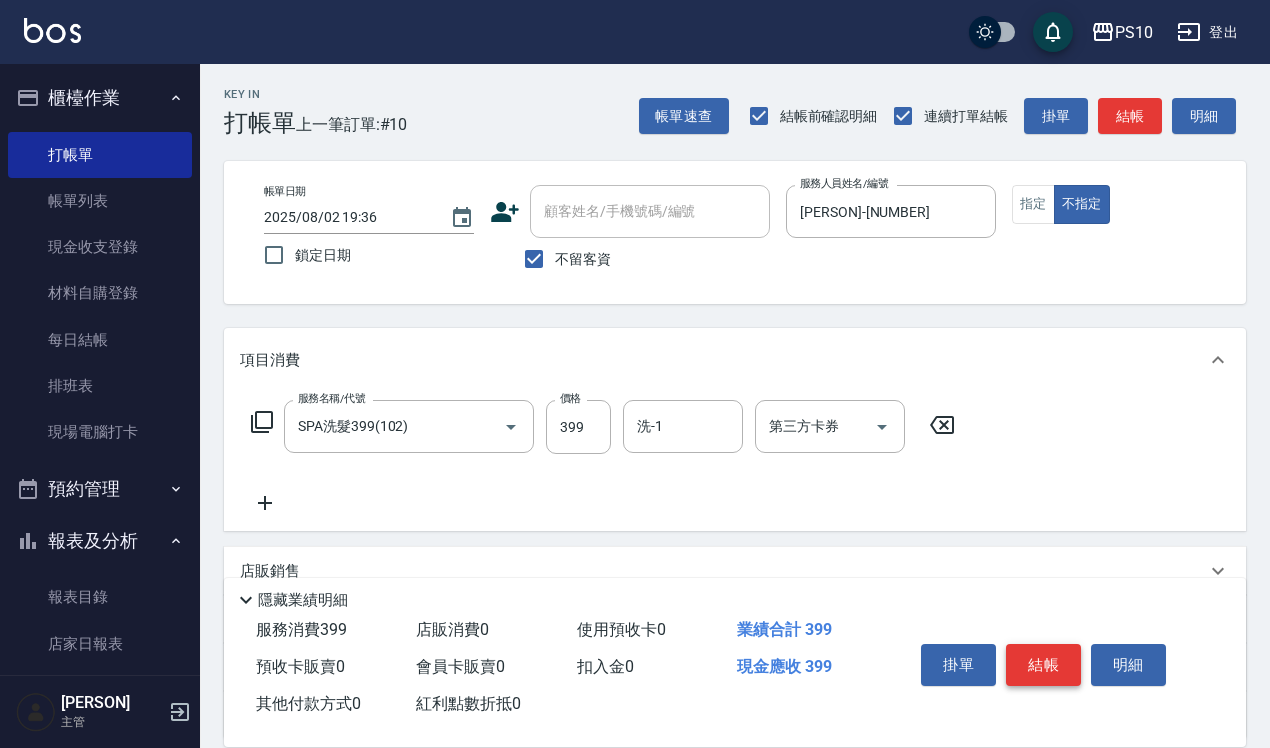 click on "結帳" at bounding box center (1043, 665) 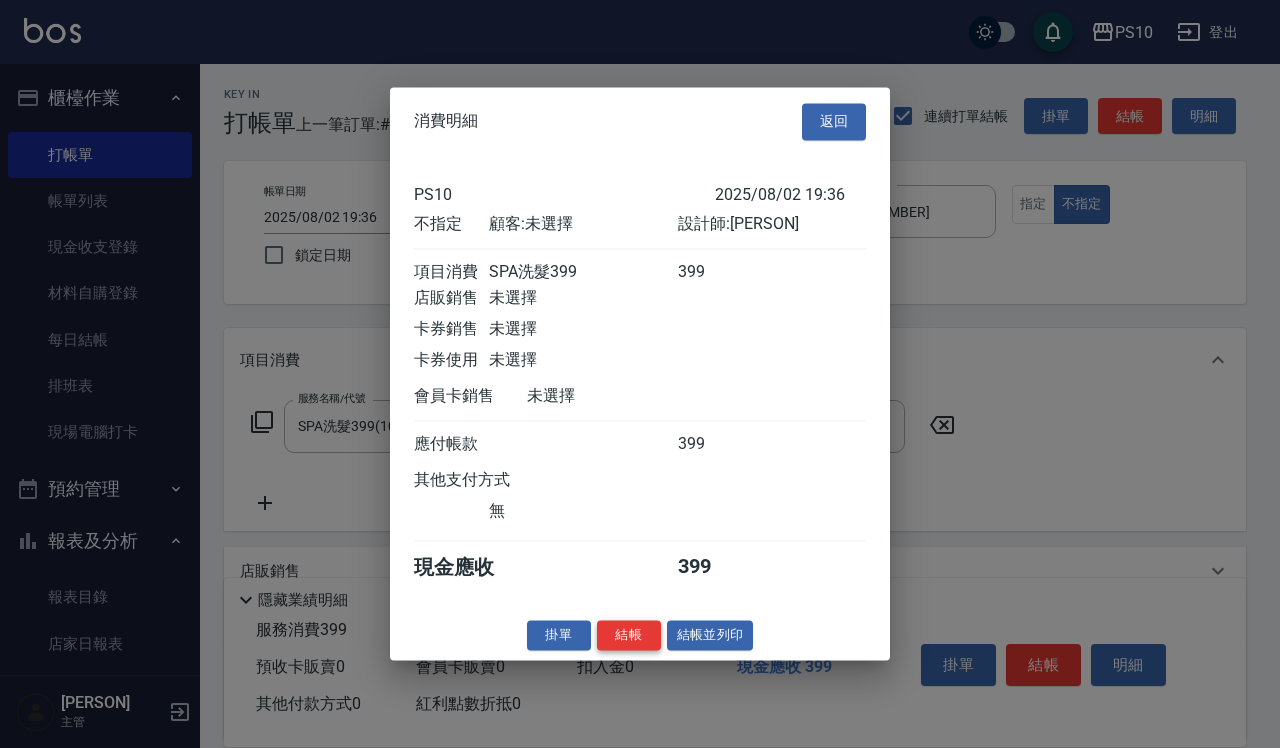 click on "結帳" at bounding box center (629, 635) 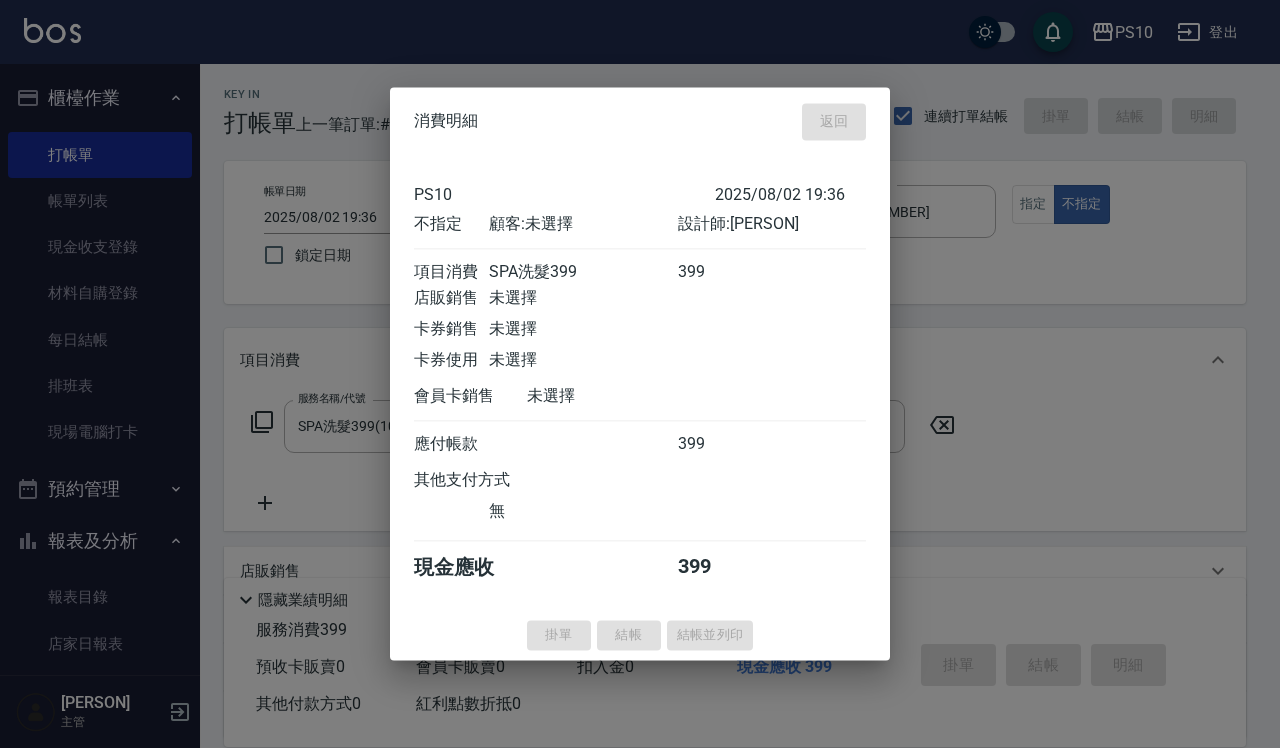 type on "2025/08/02 20:16" 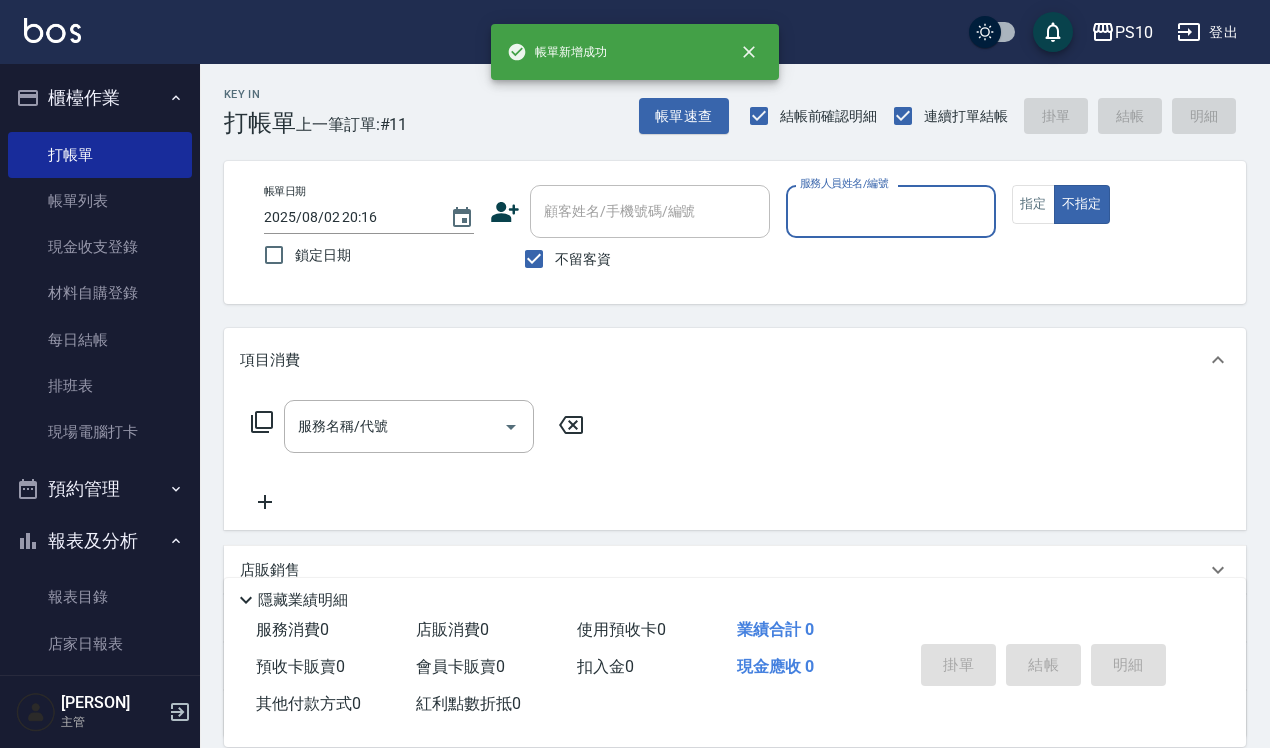 click on "服務人員姓名/編號" at bounding box center [891, 211] 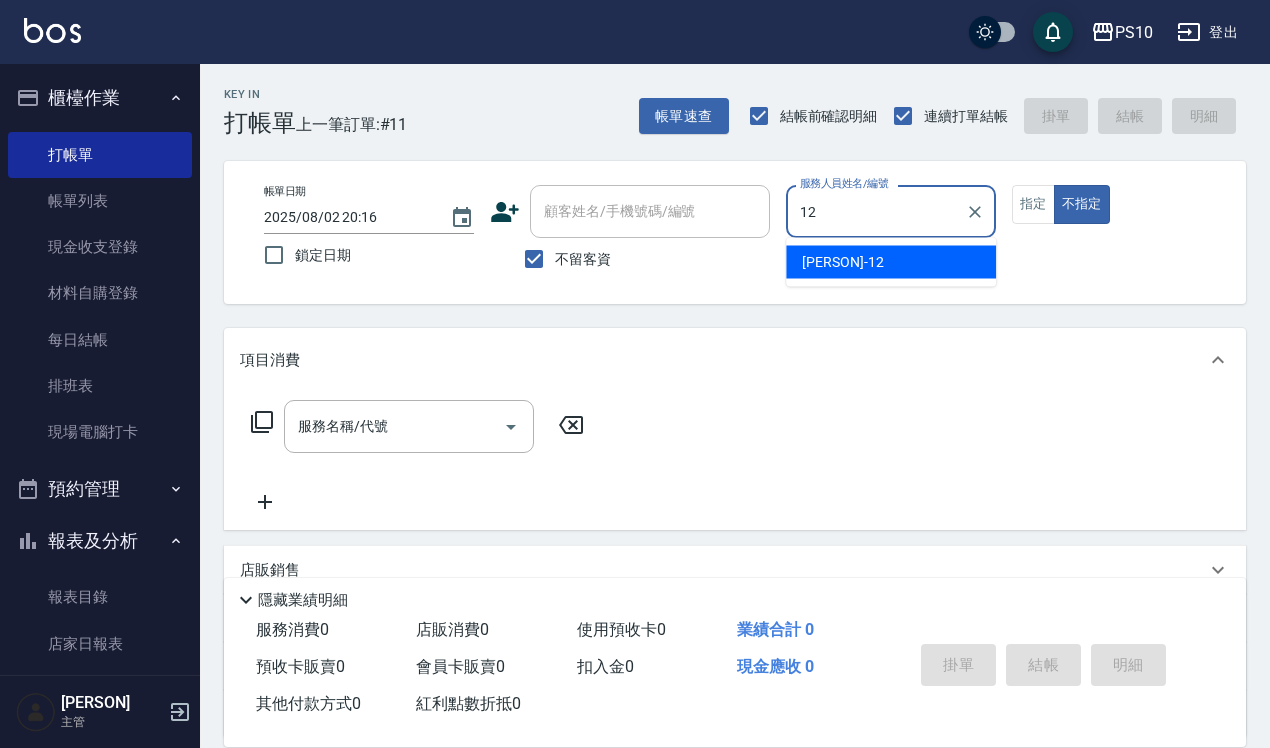 type on "[PERSON]-[NUMBER]" 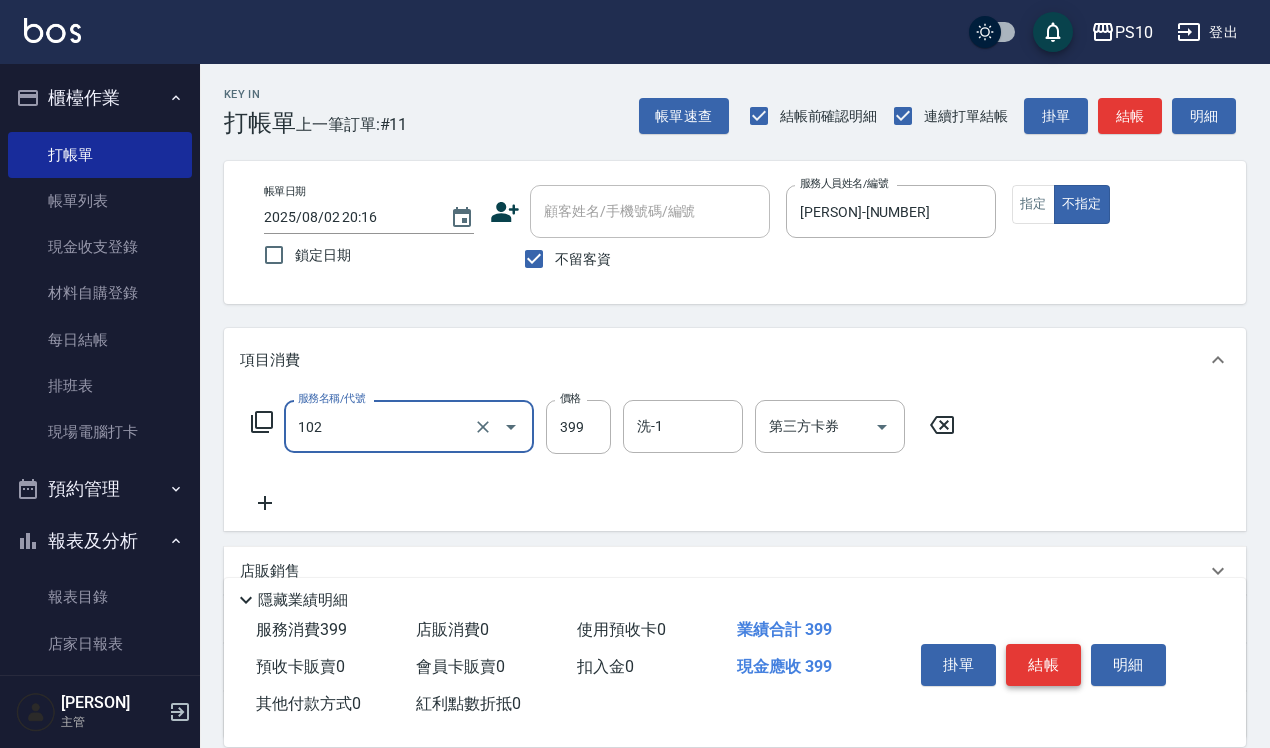type on "SPA洗髮399(102)" 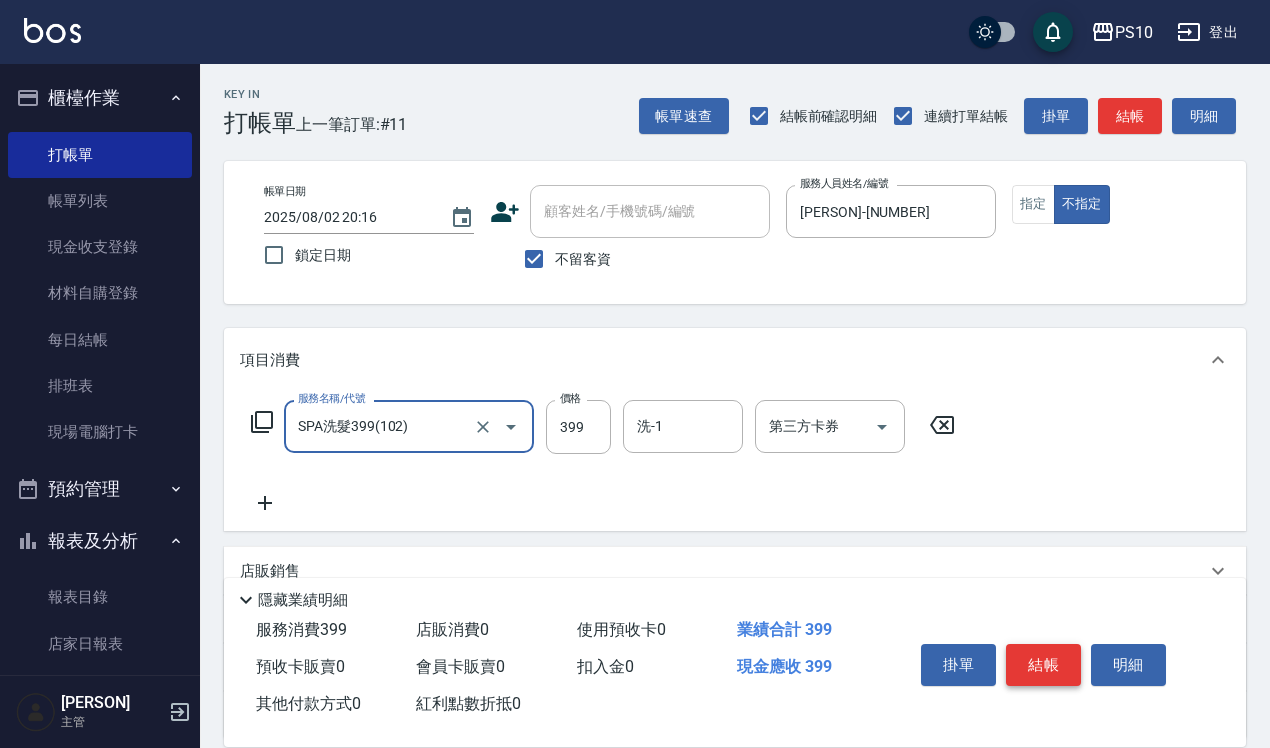 click on "結帳" at bounding box center [1043, 665] 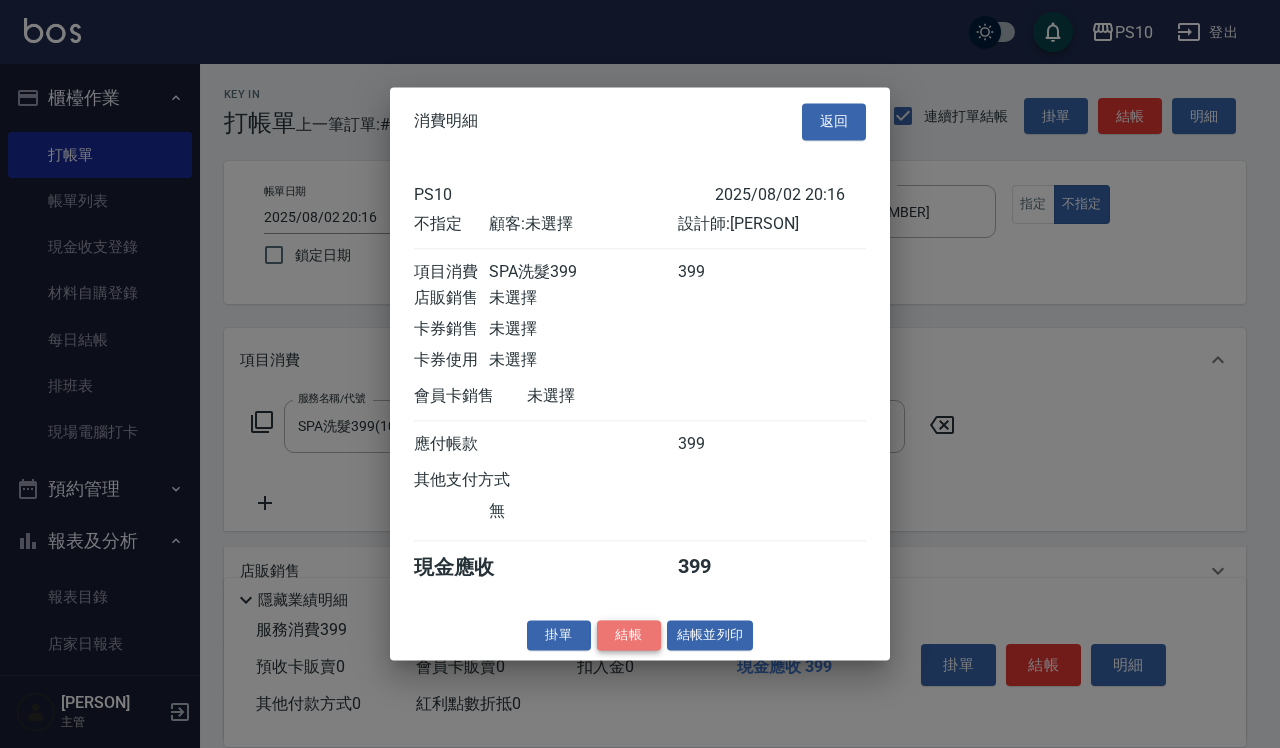 click on "結帳" at bounding box center (629, 635) 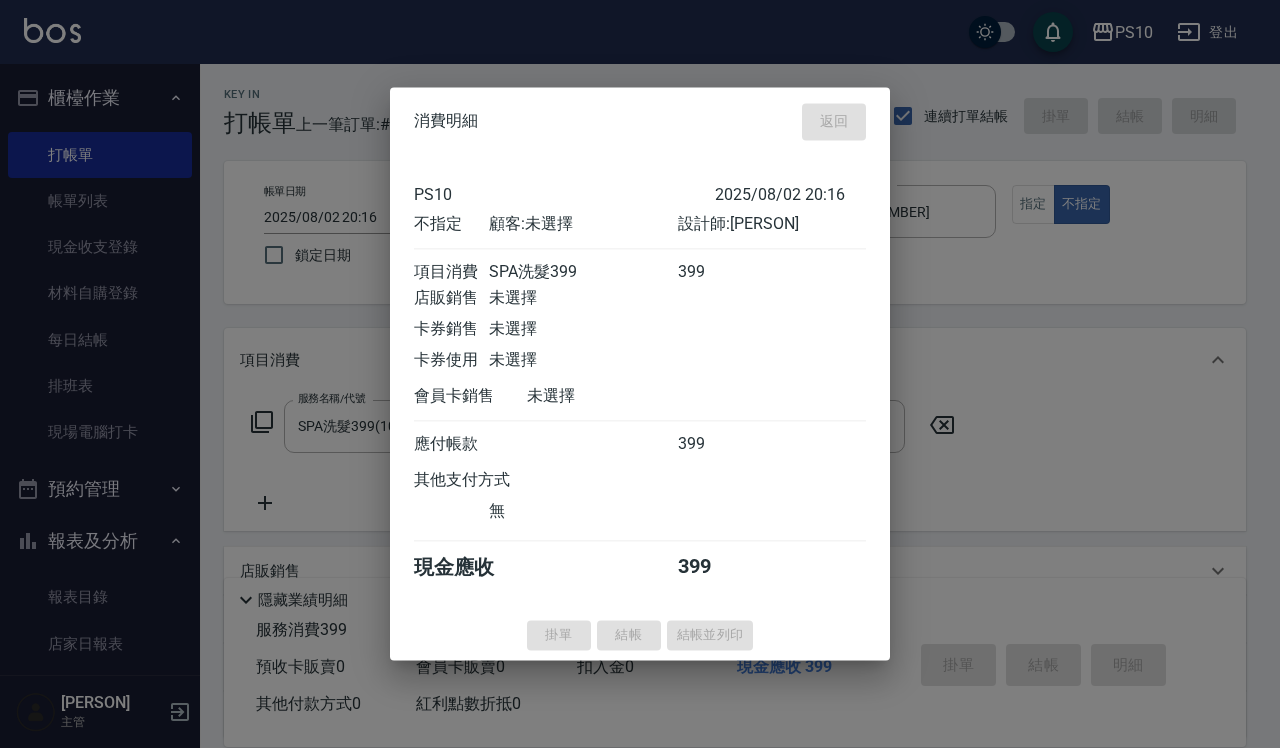 type 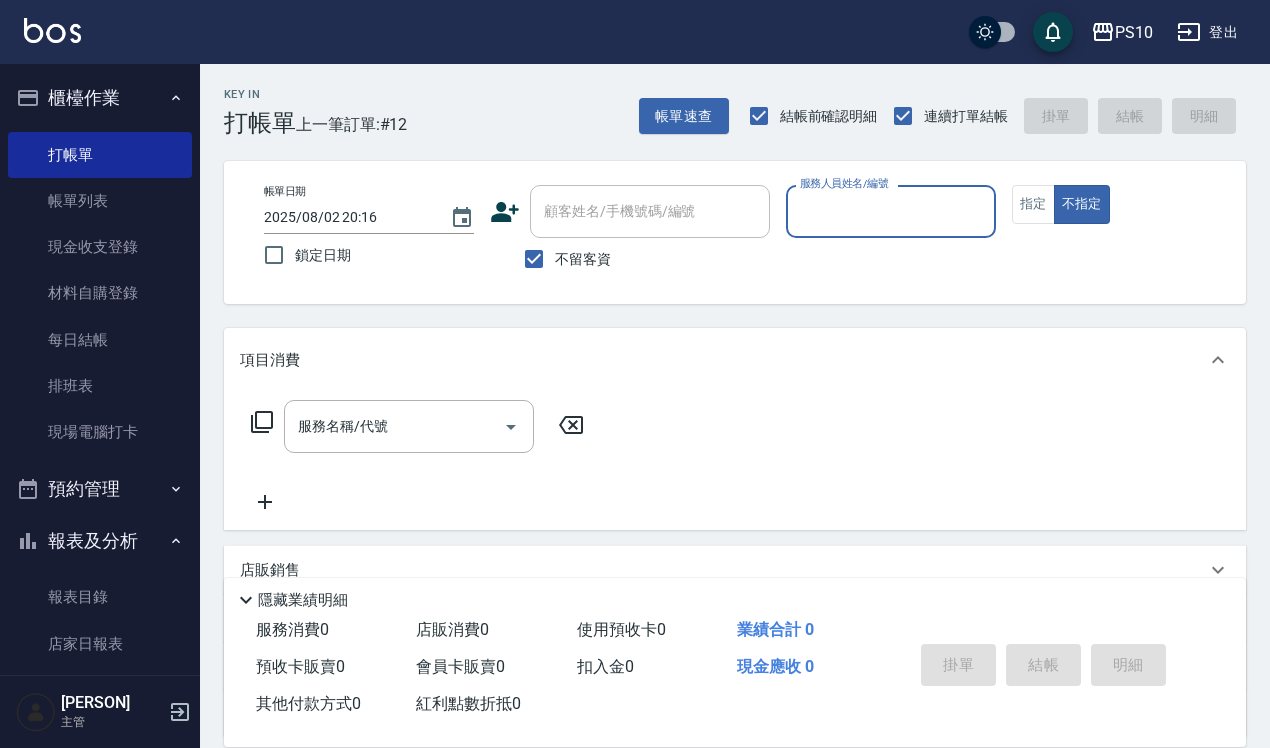 click on "服務人員姓名/編號" at bounding box center (891, 211) 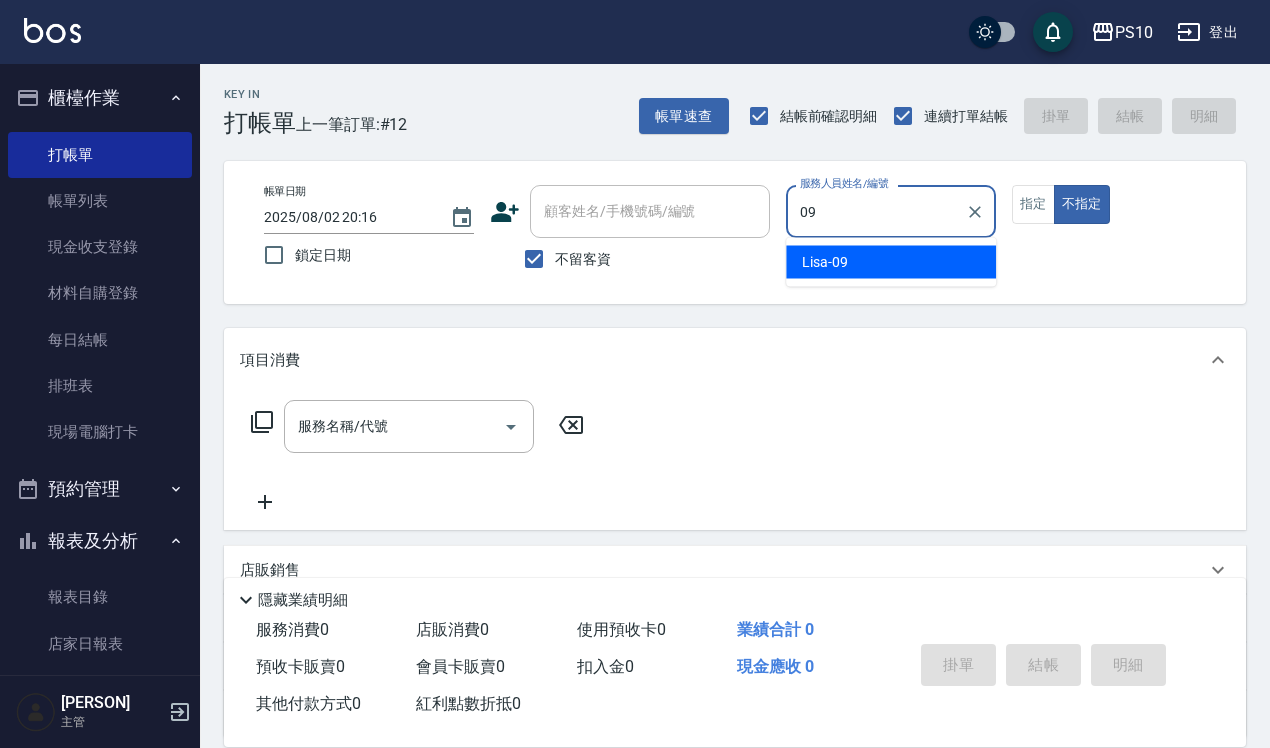 type on "[PERSON]-[NUMBER]" 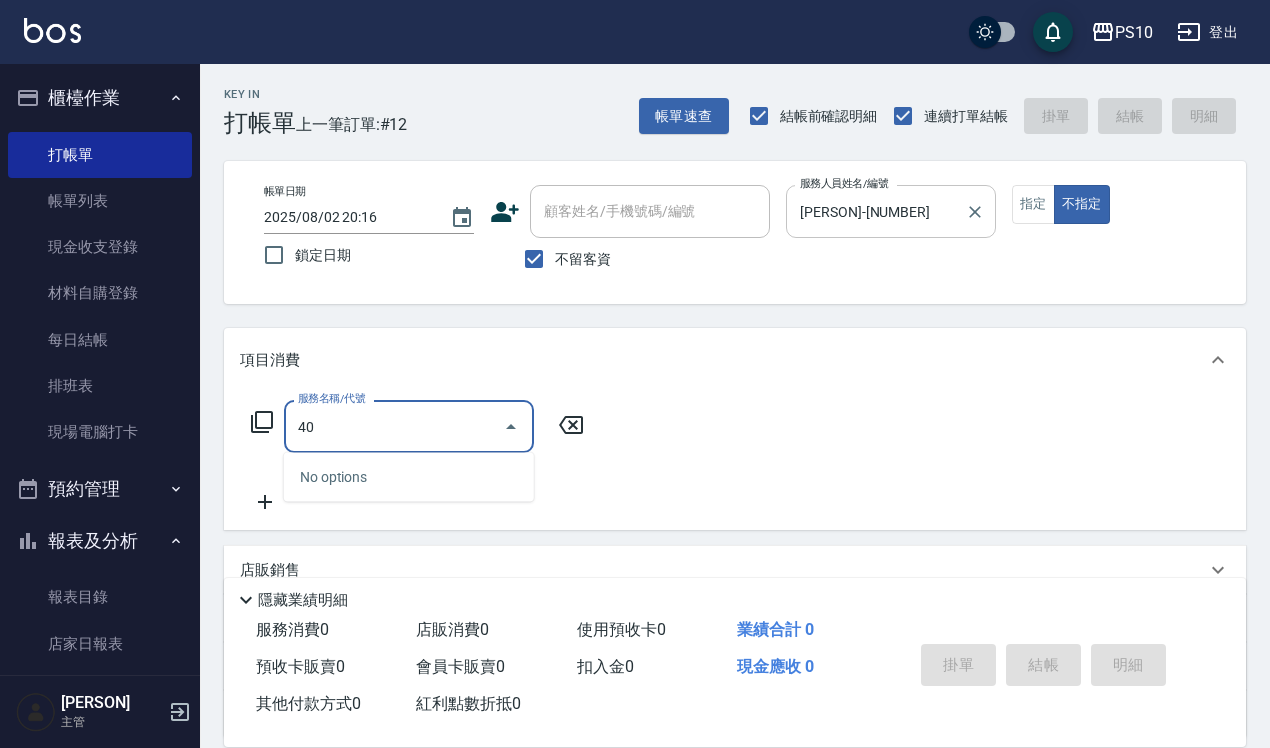 type on "402" 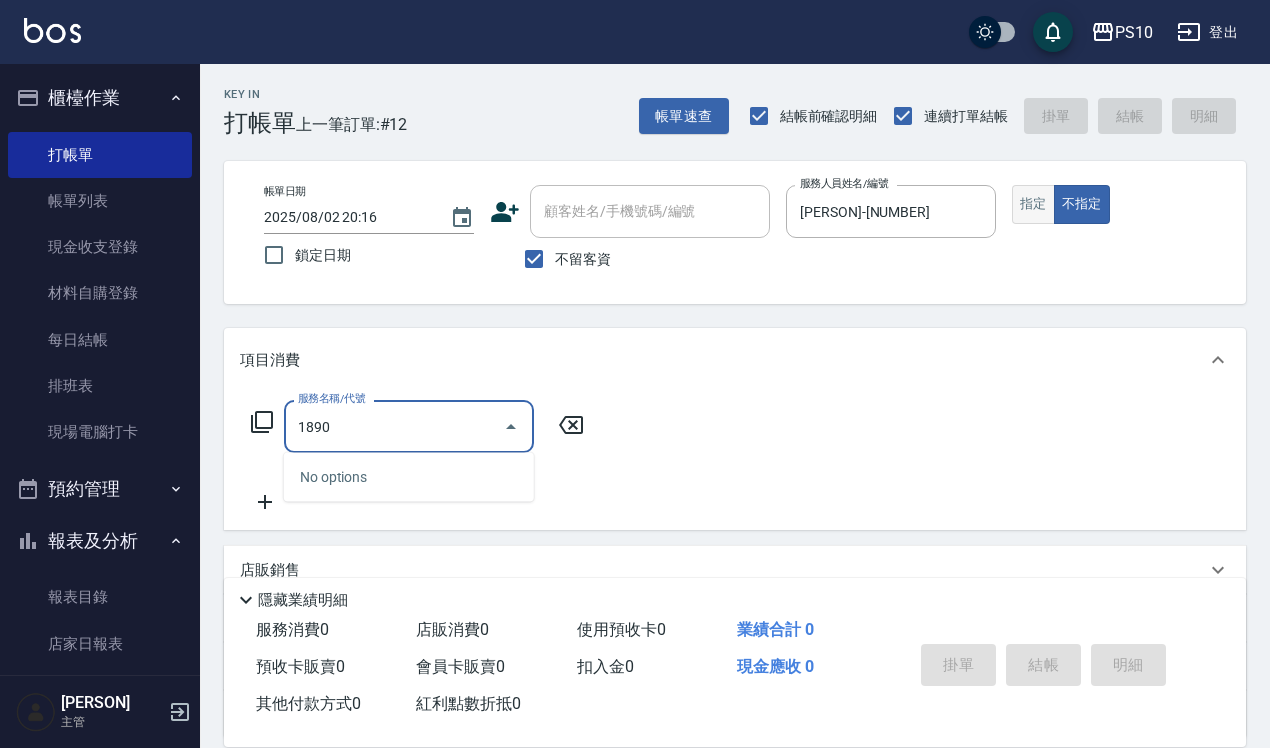 type on "1890" 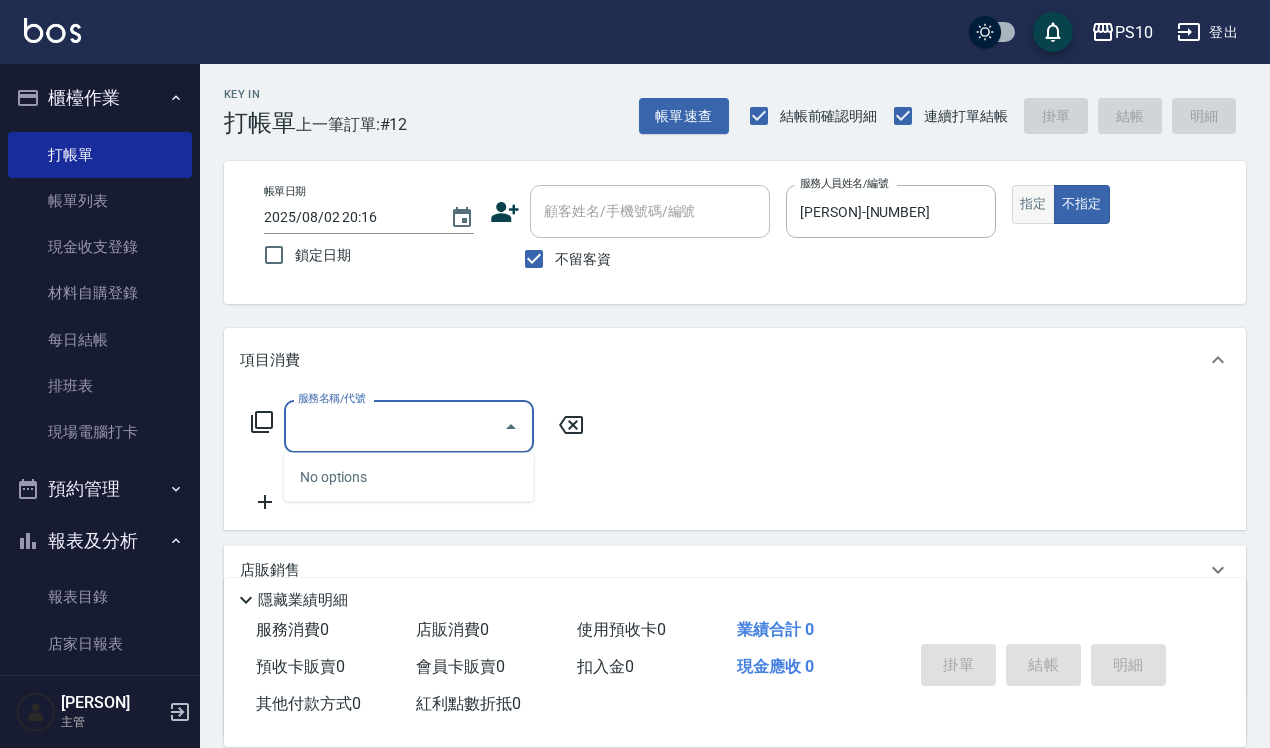 click on "指定" at bounding box center [1033, 204] 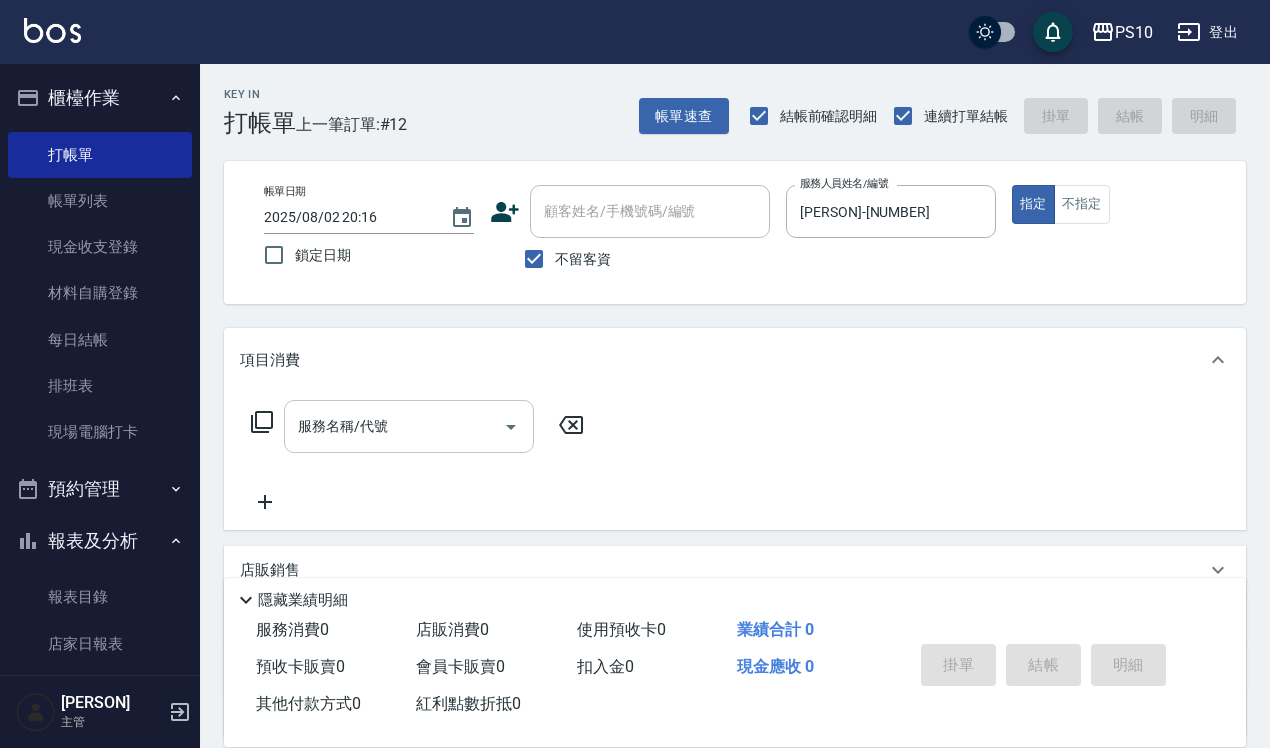 click on "服務名稱/代號" at bounding box center [394, 426] 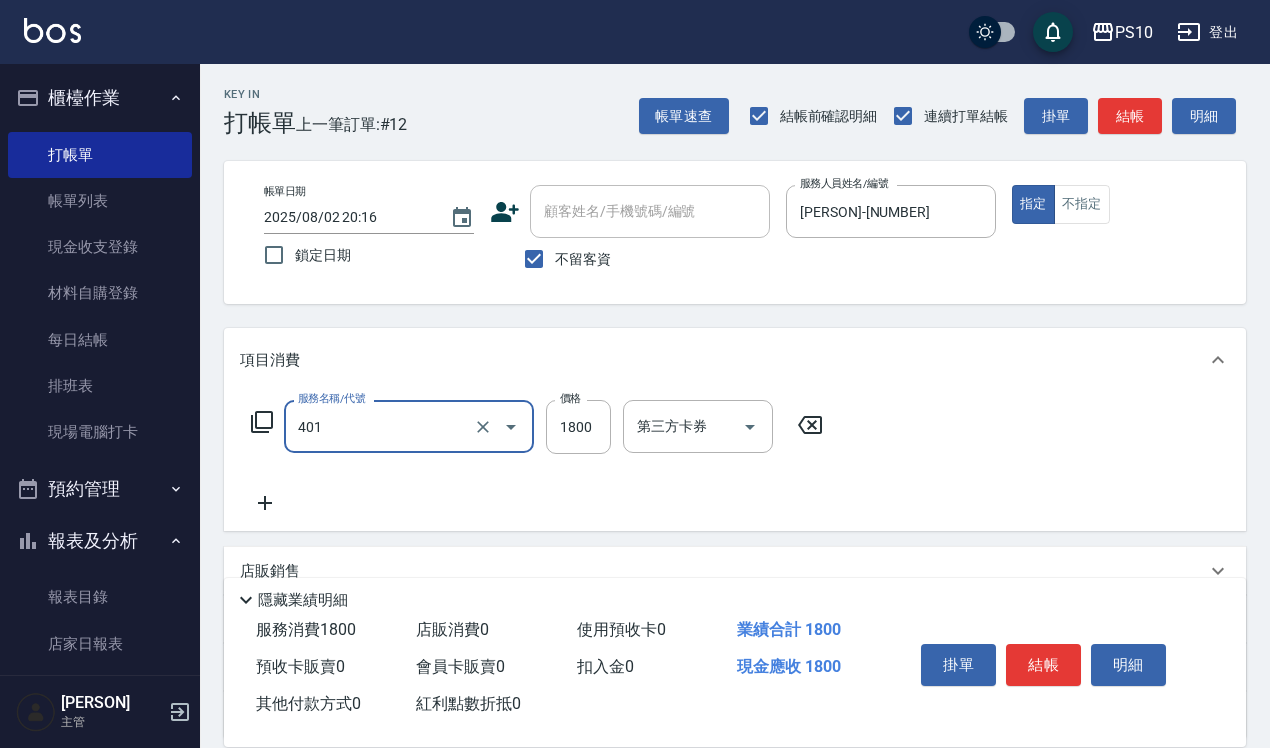 type on "染髮短髮(401)" 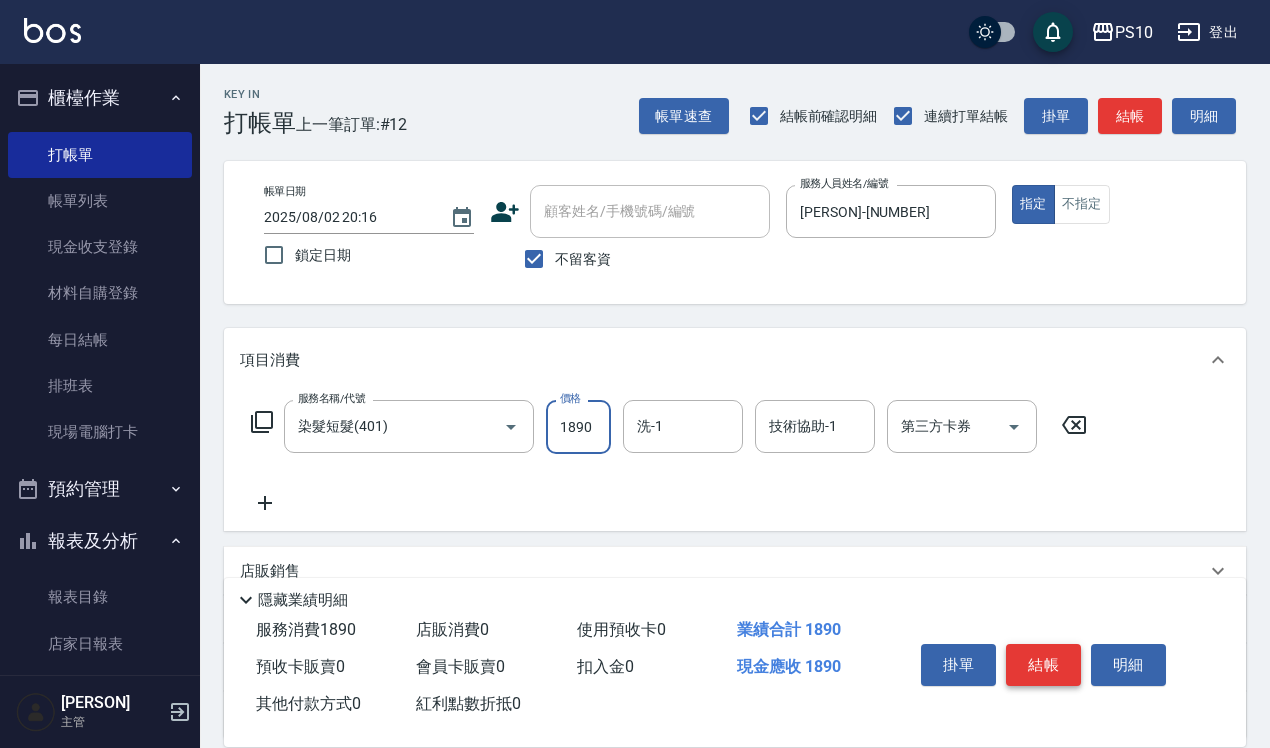 type on "1890" 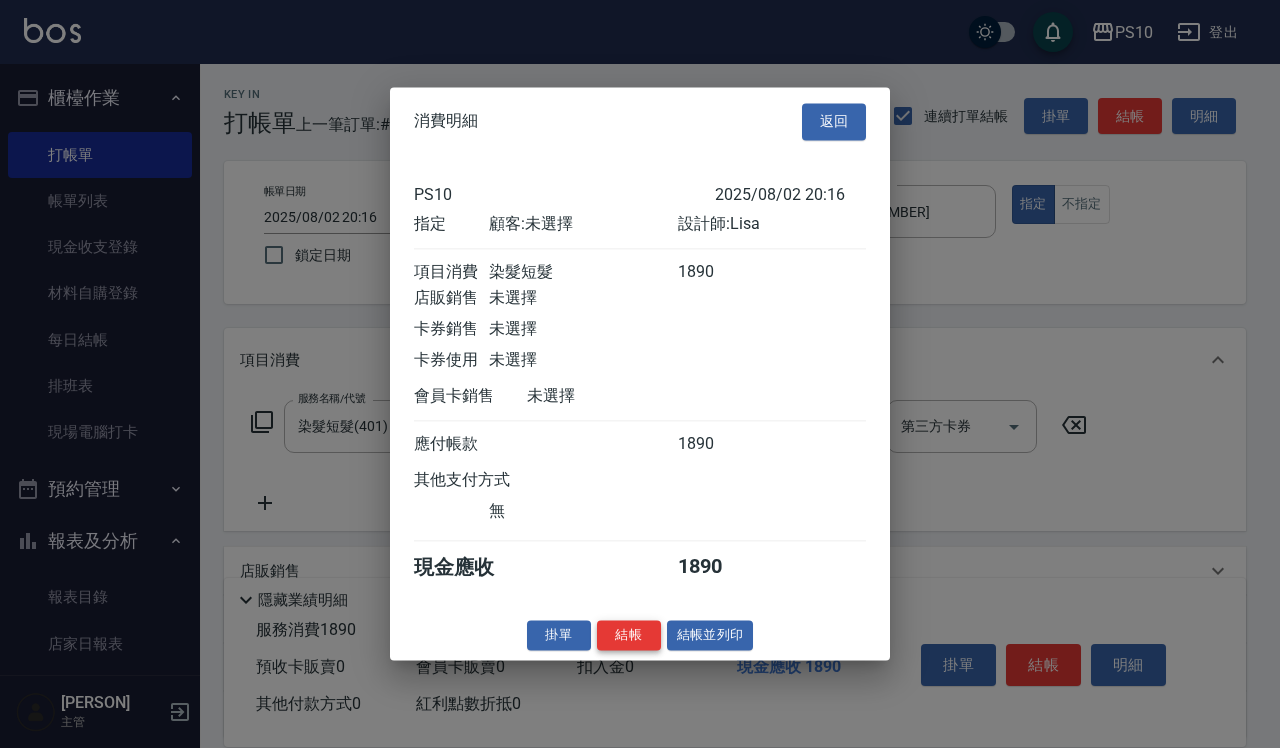 click on "結帳" at bounding box center (629, 635) 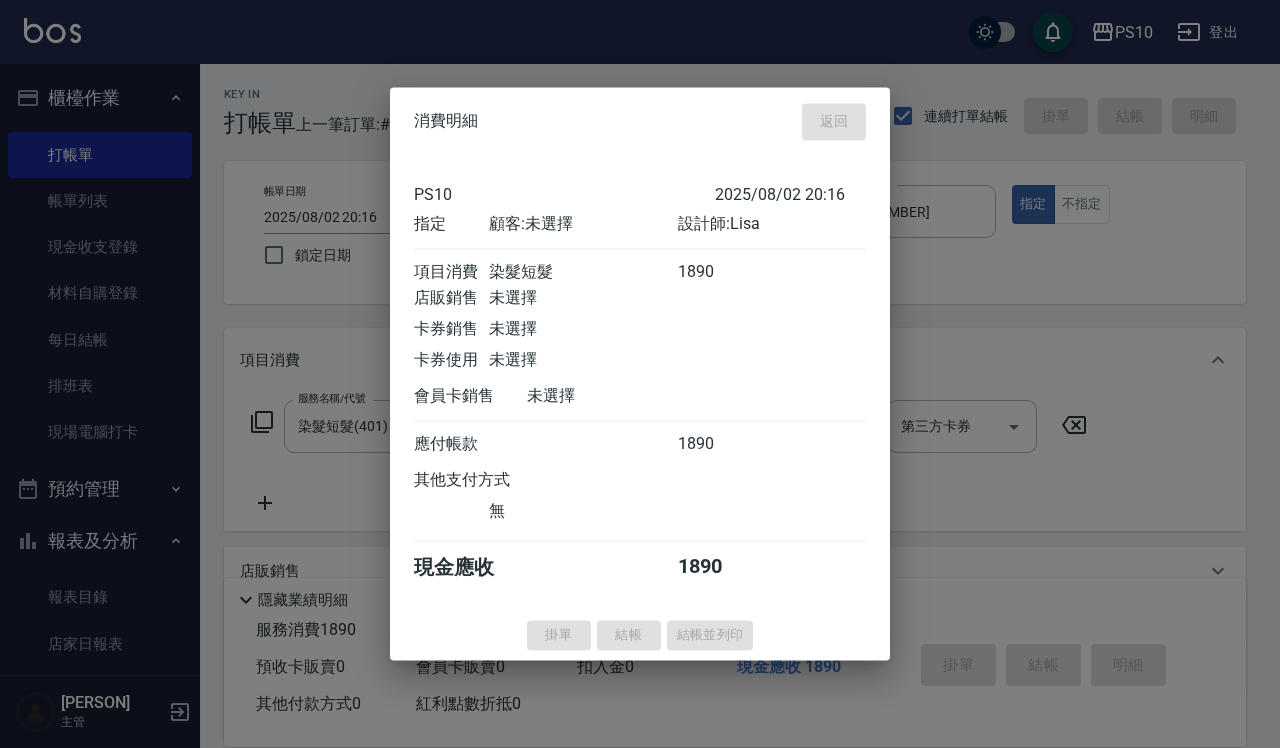 type on "[DATE] [TIME]" 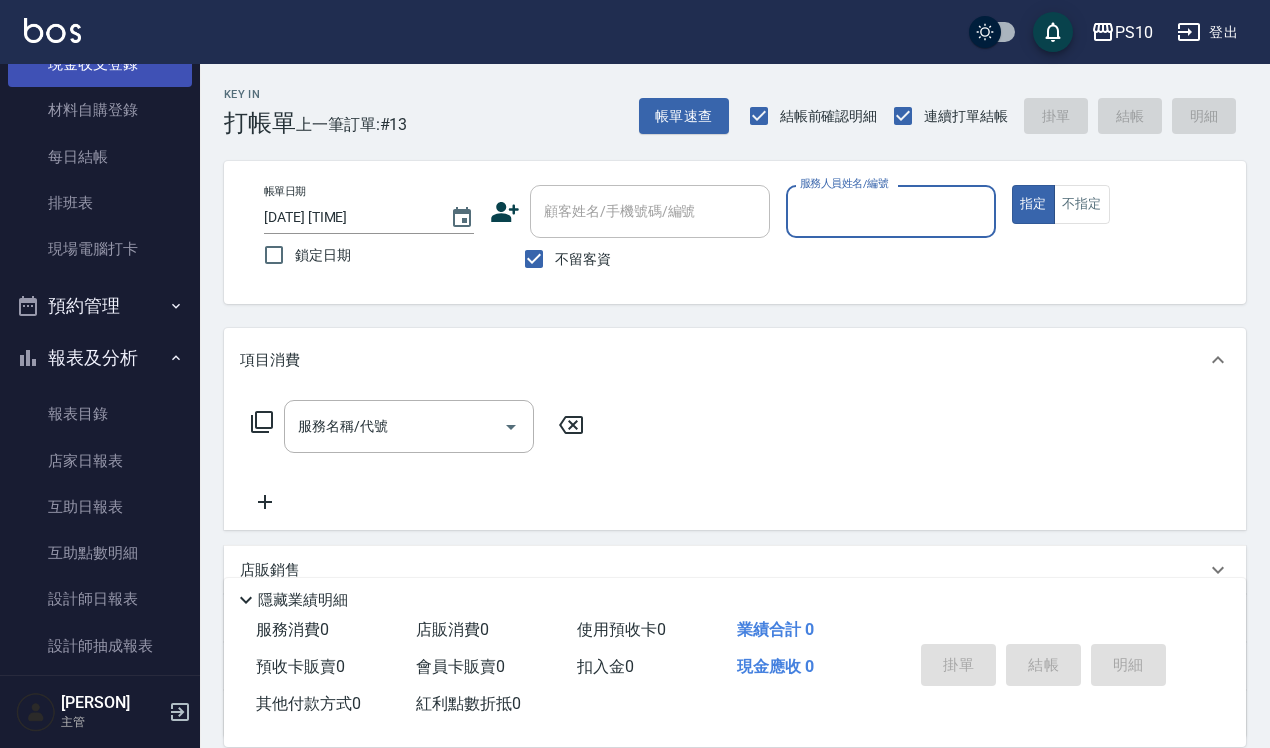 scroll, scrollTop: 375, scrollLeft: 0, axis: vertical 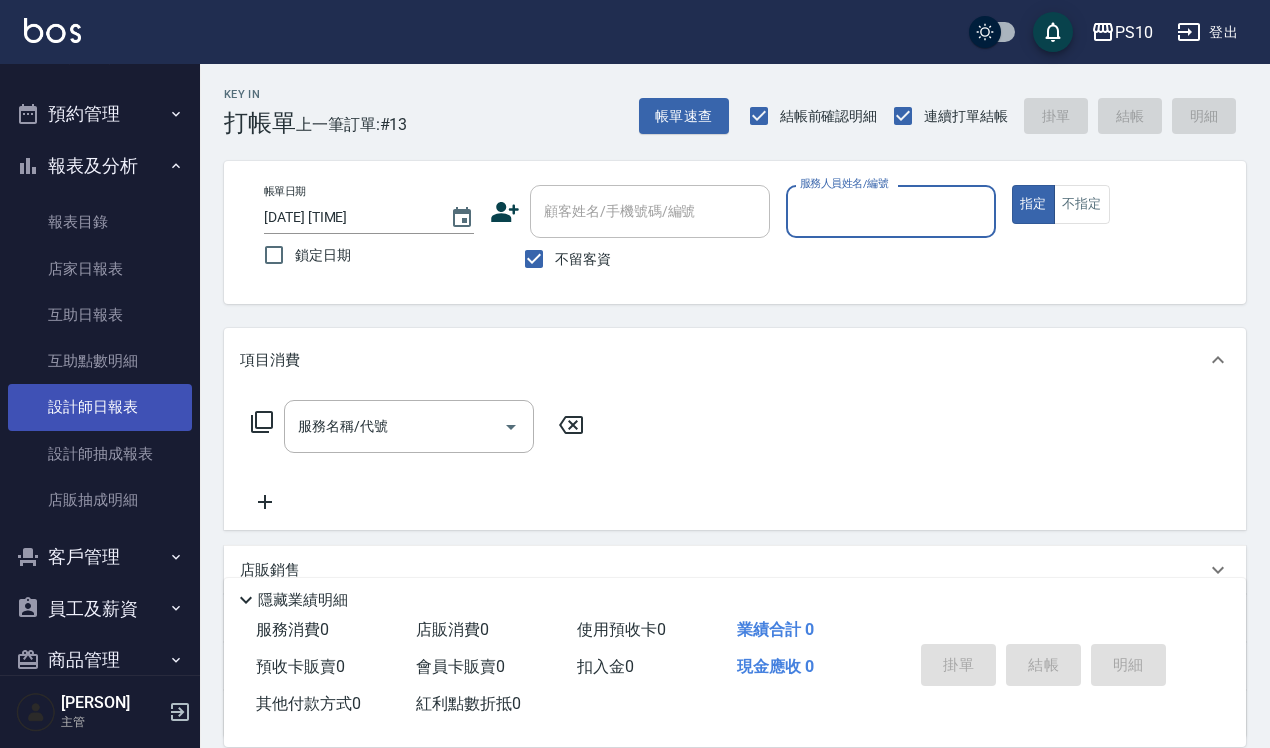 click on "設計師日報表" at bounding box center (100, 407) 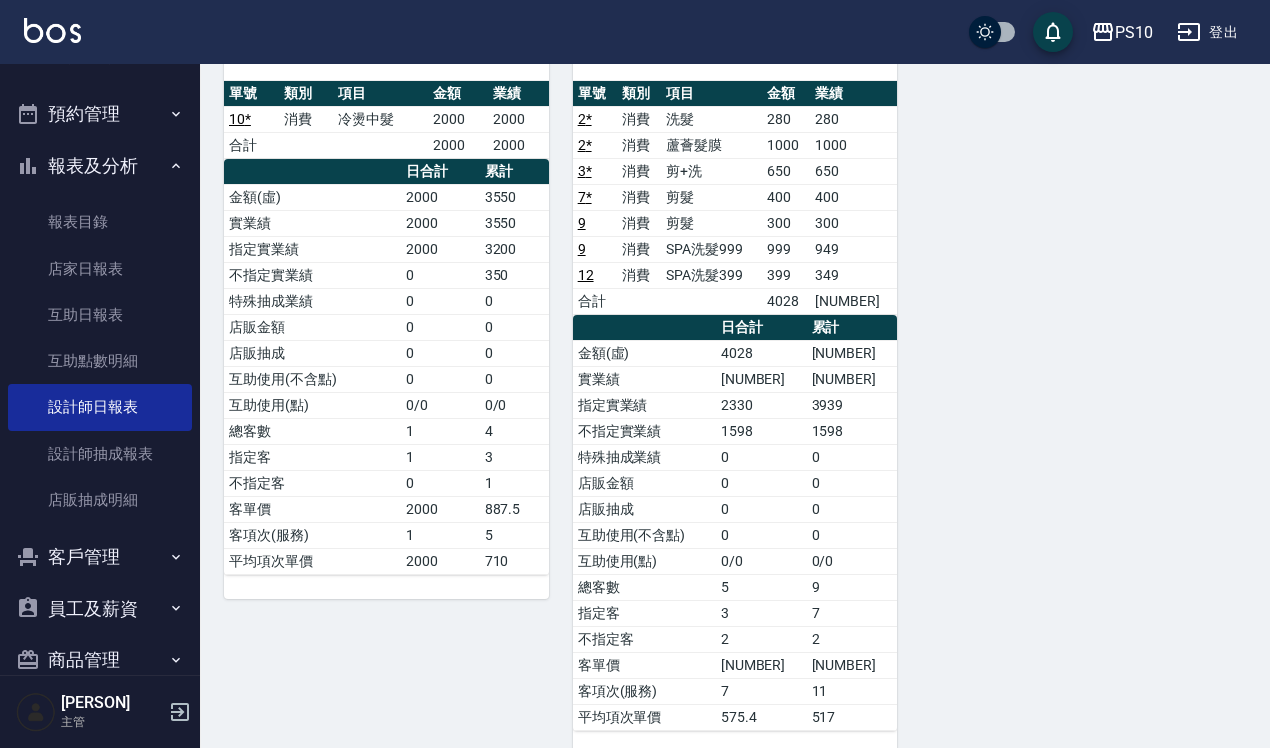 scroll, scrollTop: 730, scrollLeft: 0, axis: vertical 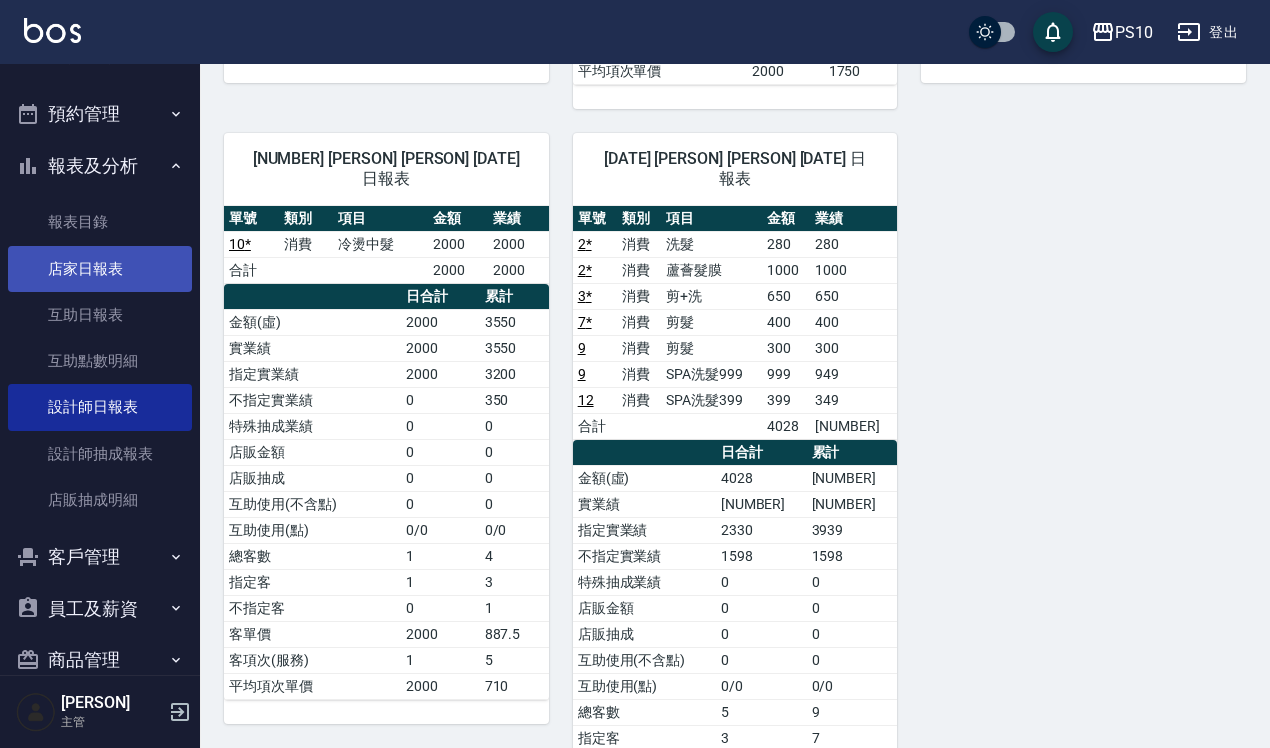 click on "店家日報表" at bounding box center (100, 269) 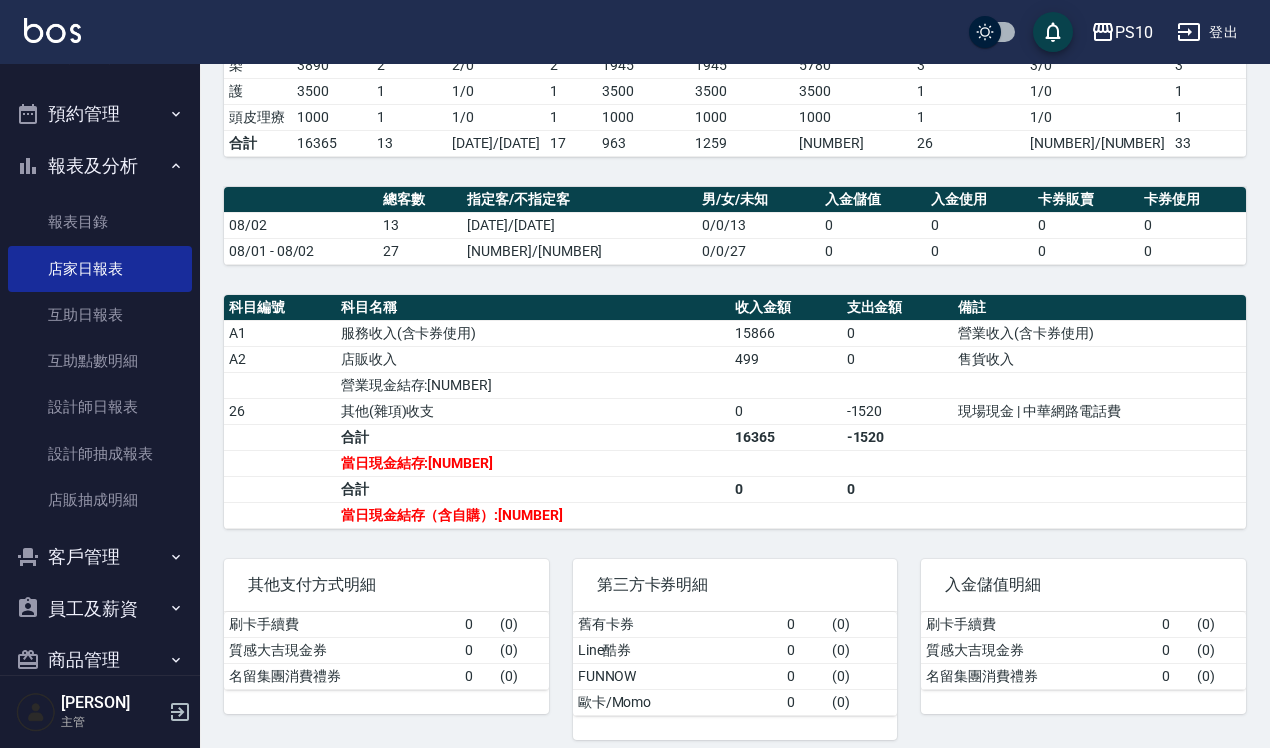 scroll, scrollTop: 441, scrollLeft: 0, axis: vertical 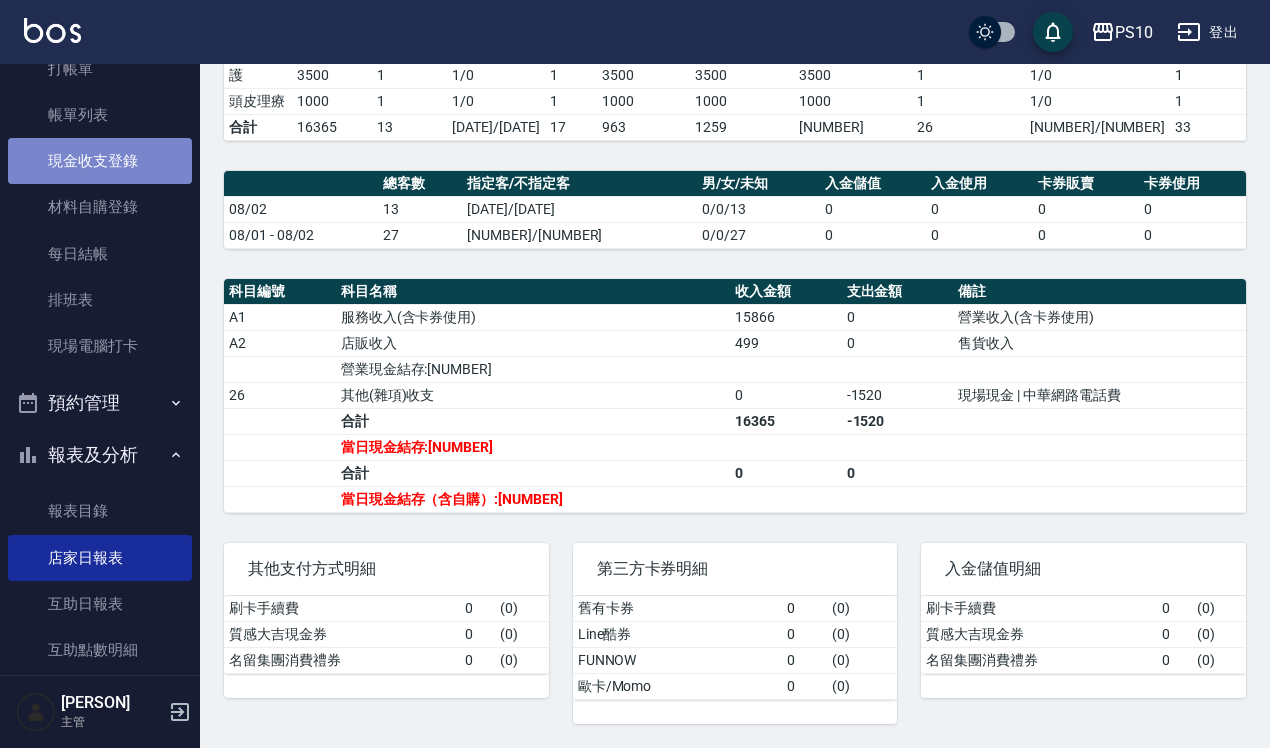 click on "現金收支登錄" at bounding box center (100, 161) 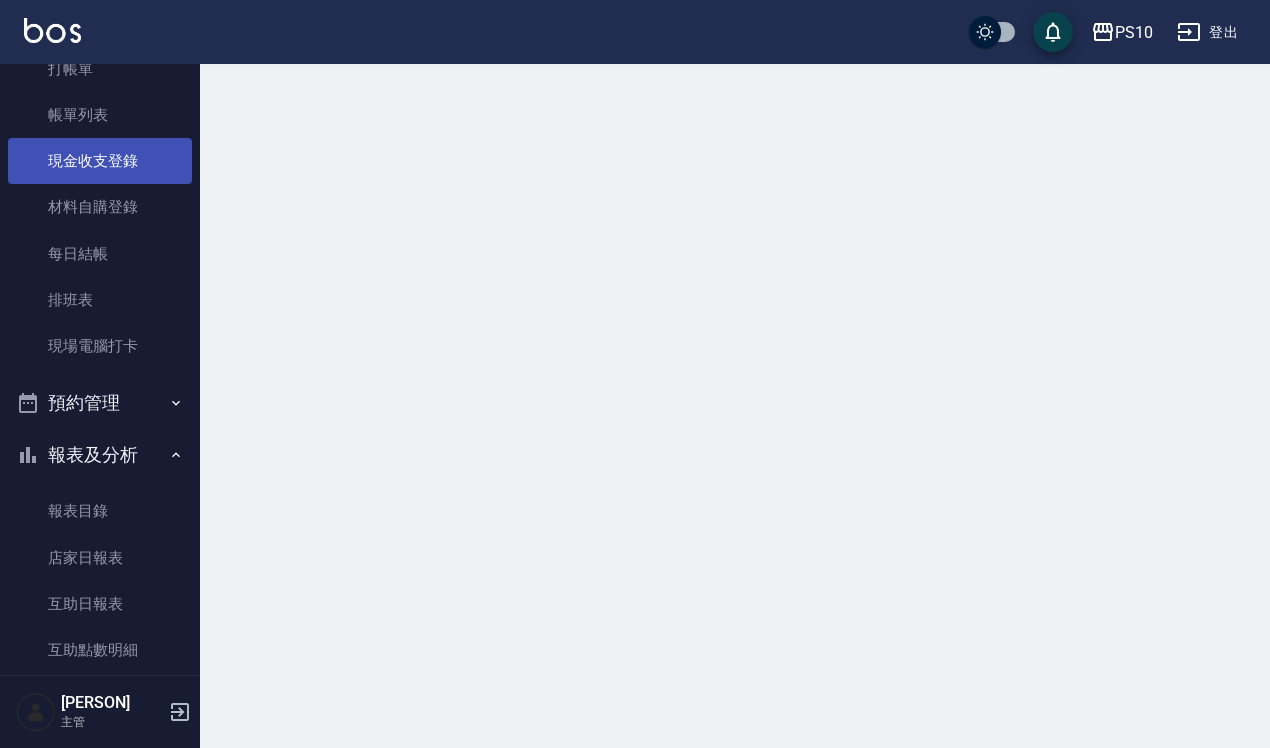 scroll, scrollTop: 0, scrollLeft: 0, axis: both 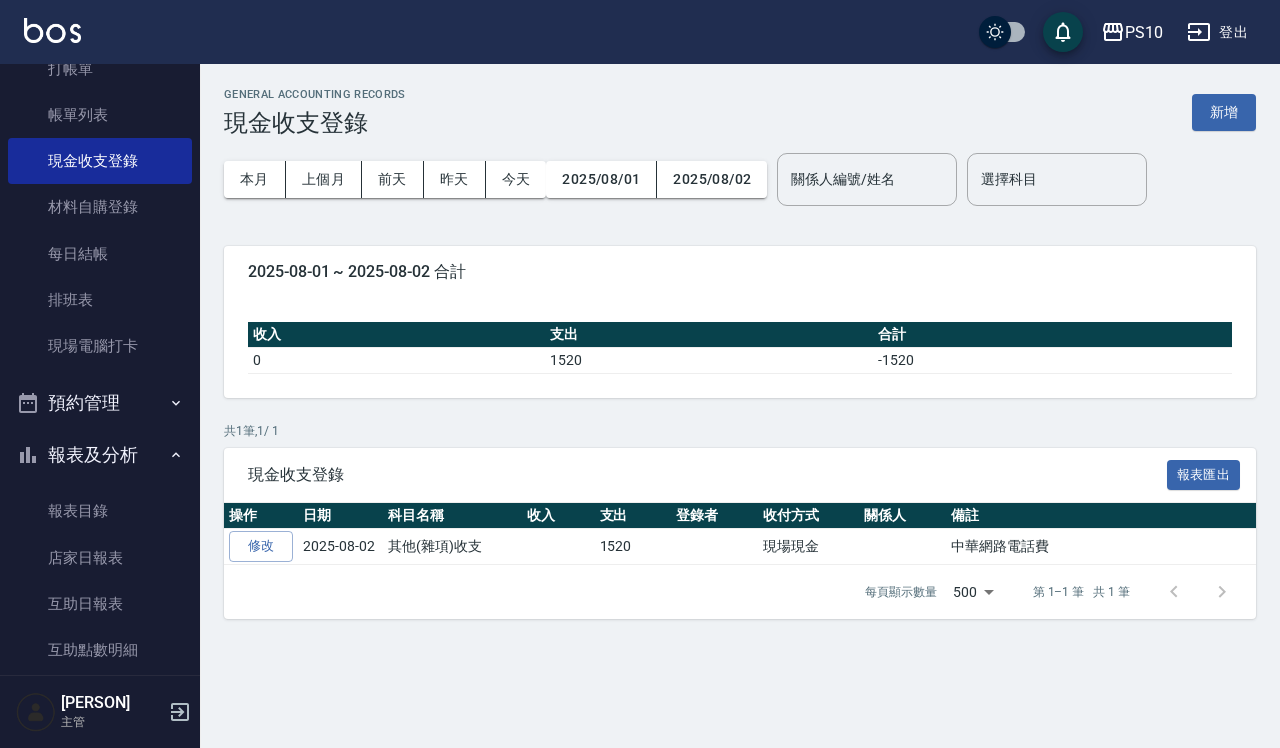 click on "新增" at bounding box center [1224, 112] 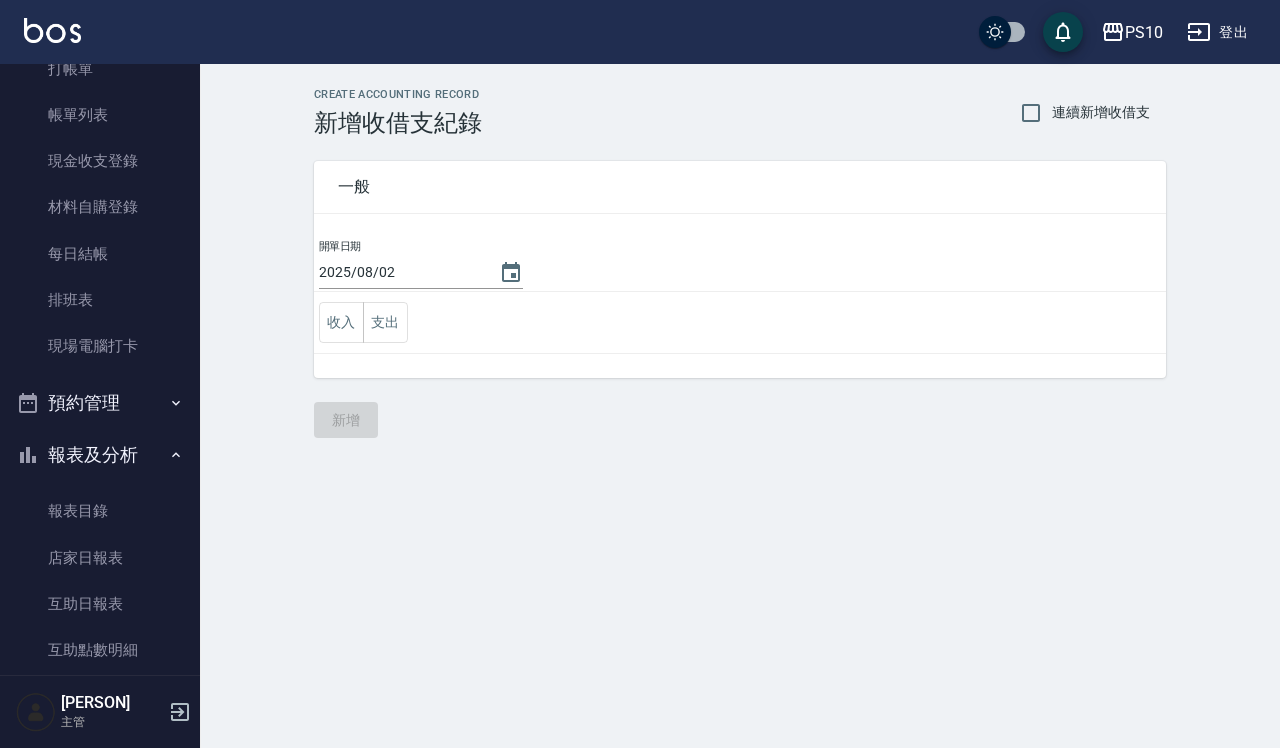 click on "收入 支出" at bounding box center (740, 323) 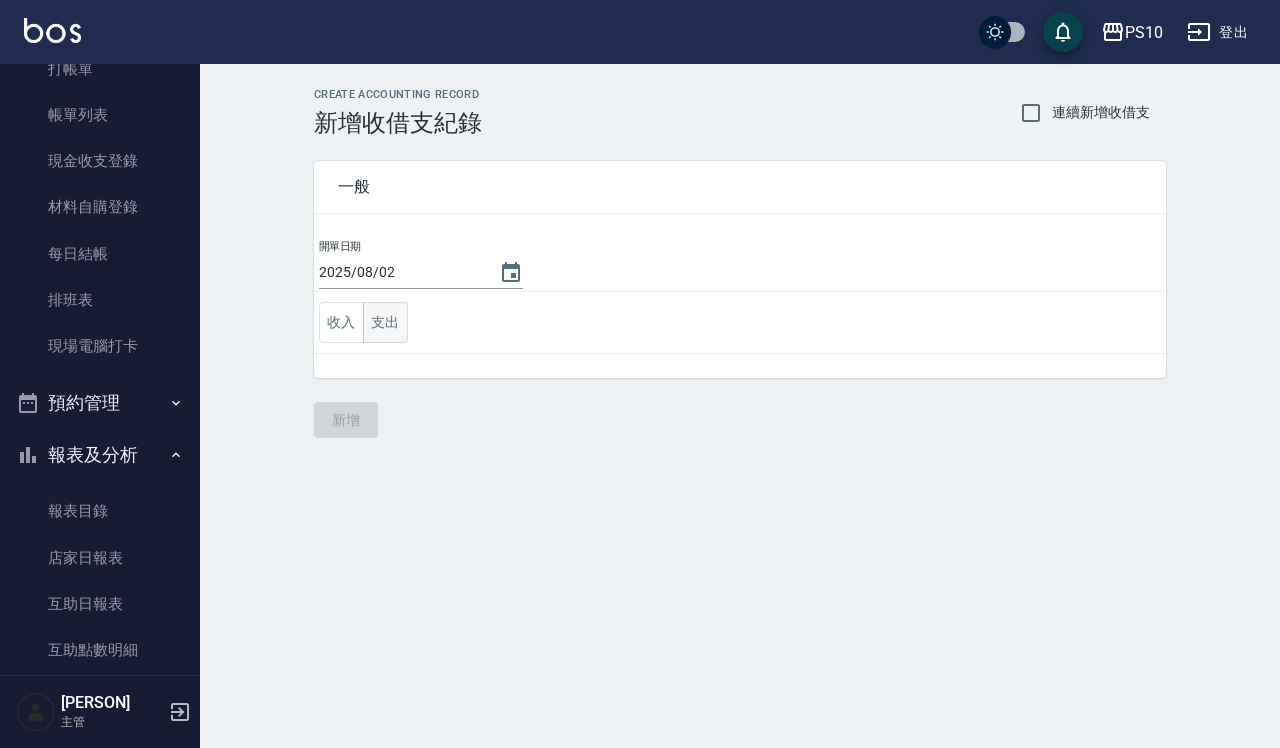 click on "支出" at bounding box center (385, 322) 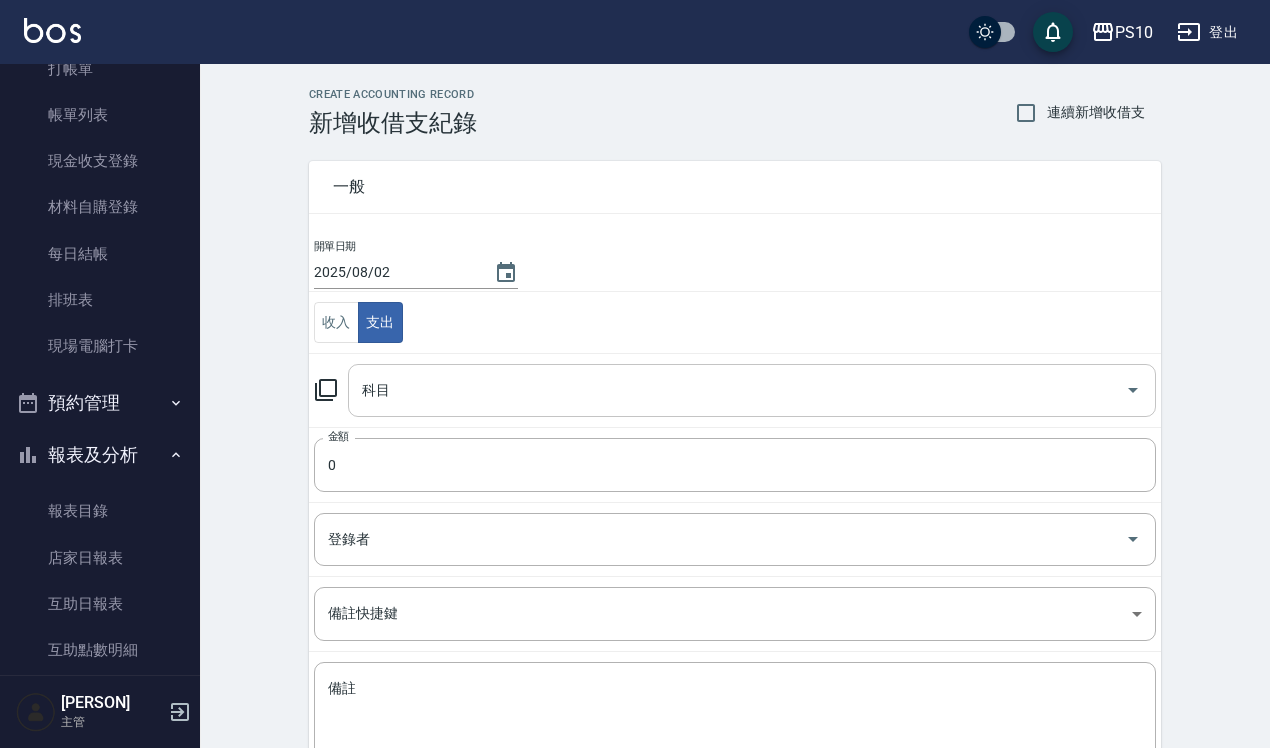 click on "科目" at bounding box center (737, 390) 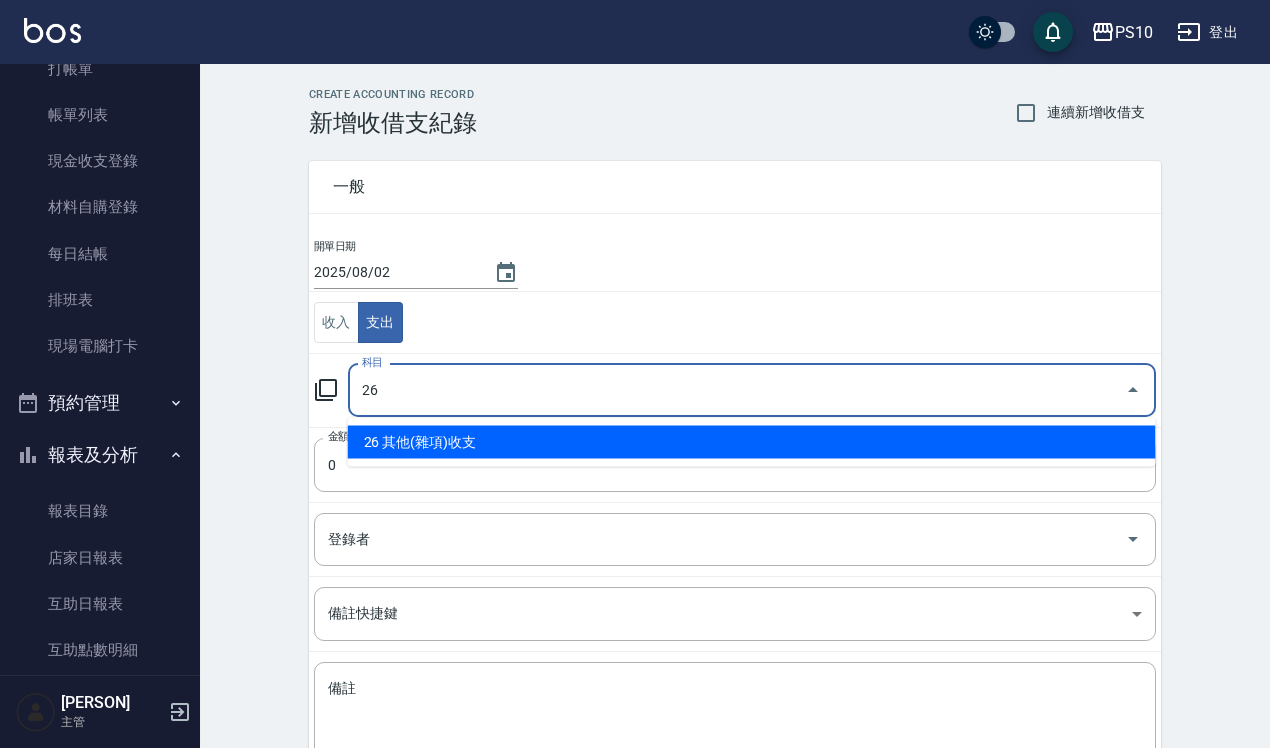 click on "26 其他(雜項)收支" at bounding box center [752, 442] 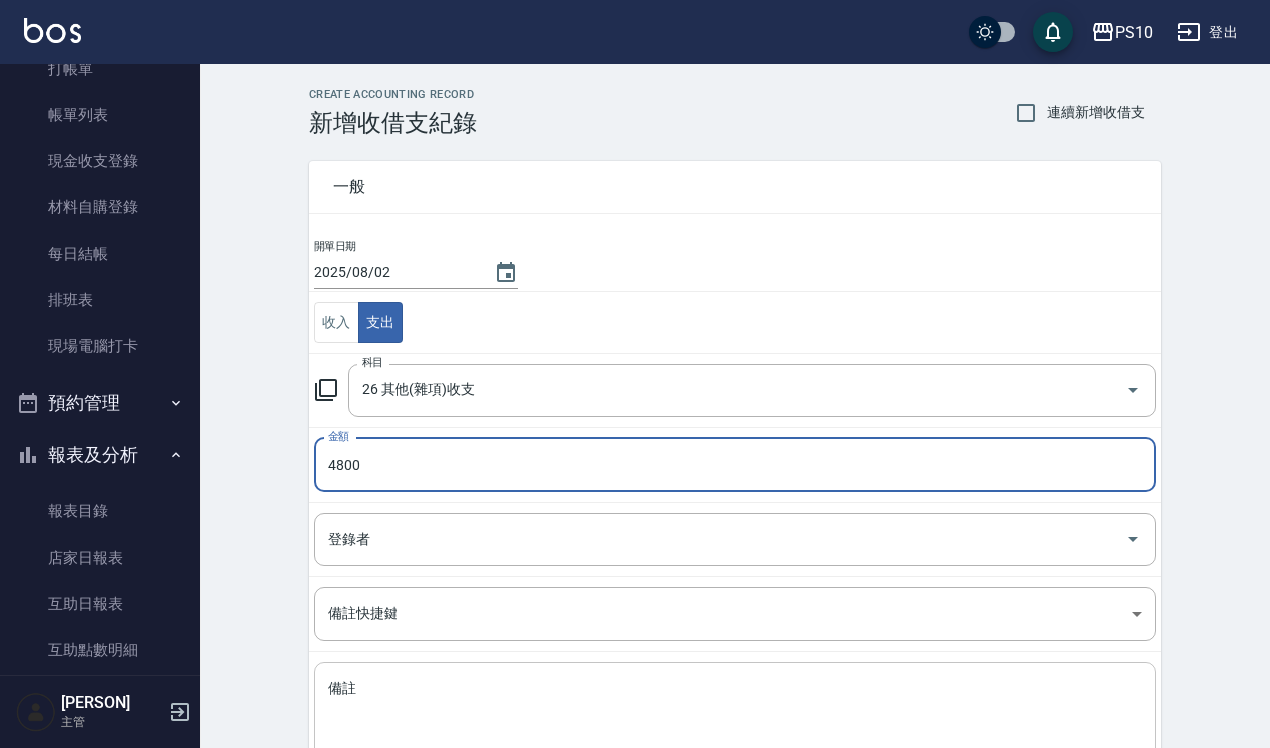 type on "4800" 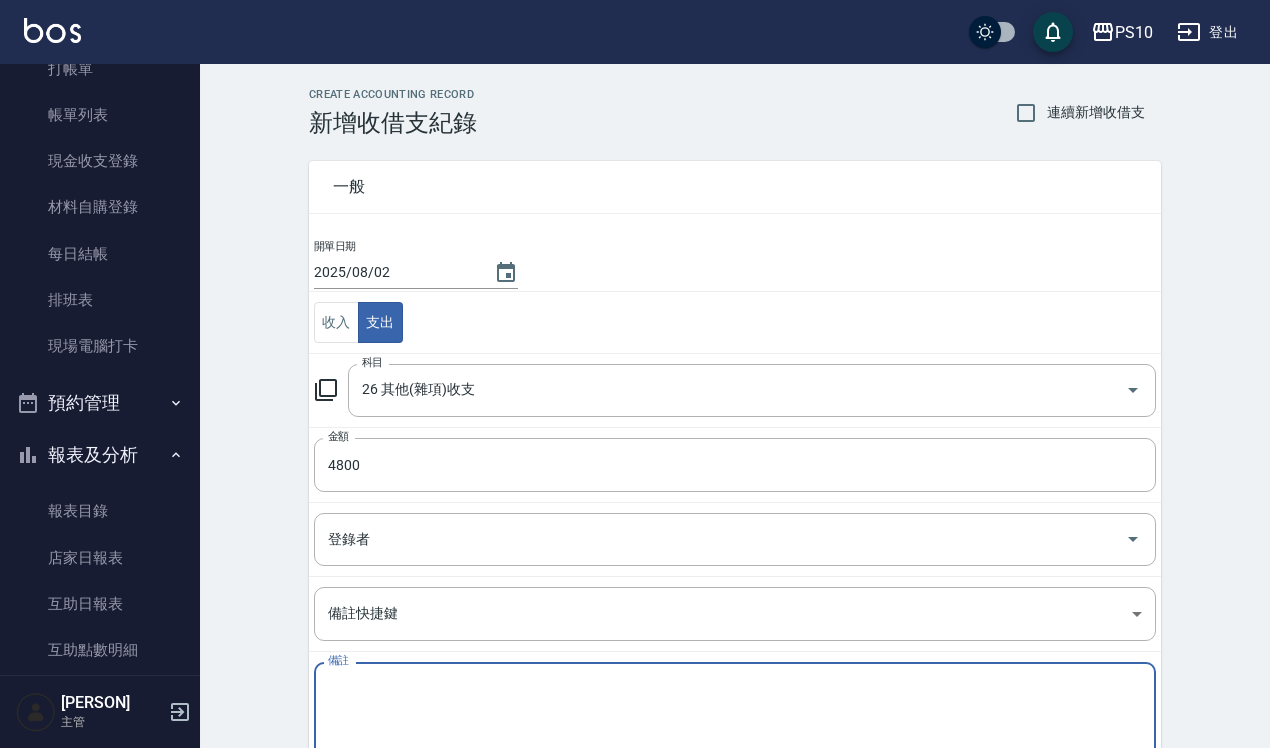type on "a" 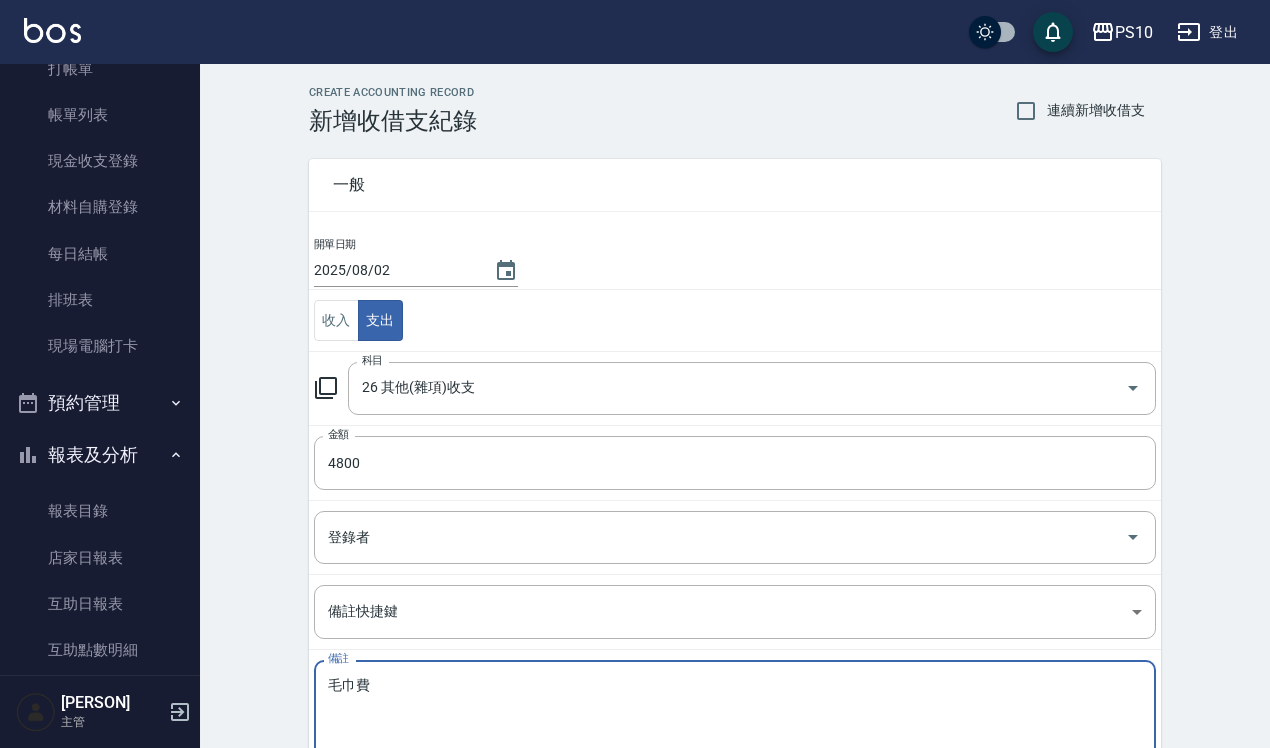 scroll, scrollTop: 136, scrollLeft: 0, axis: vertical 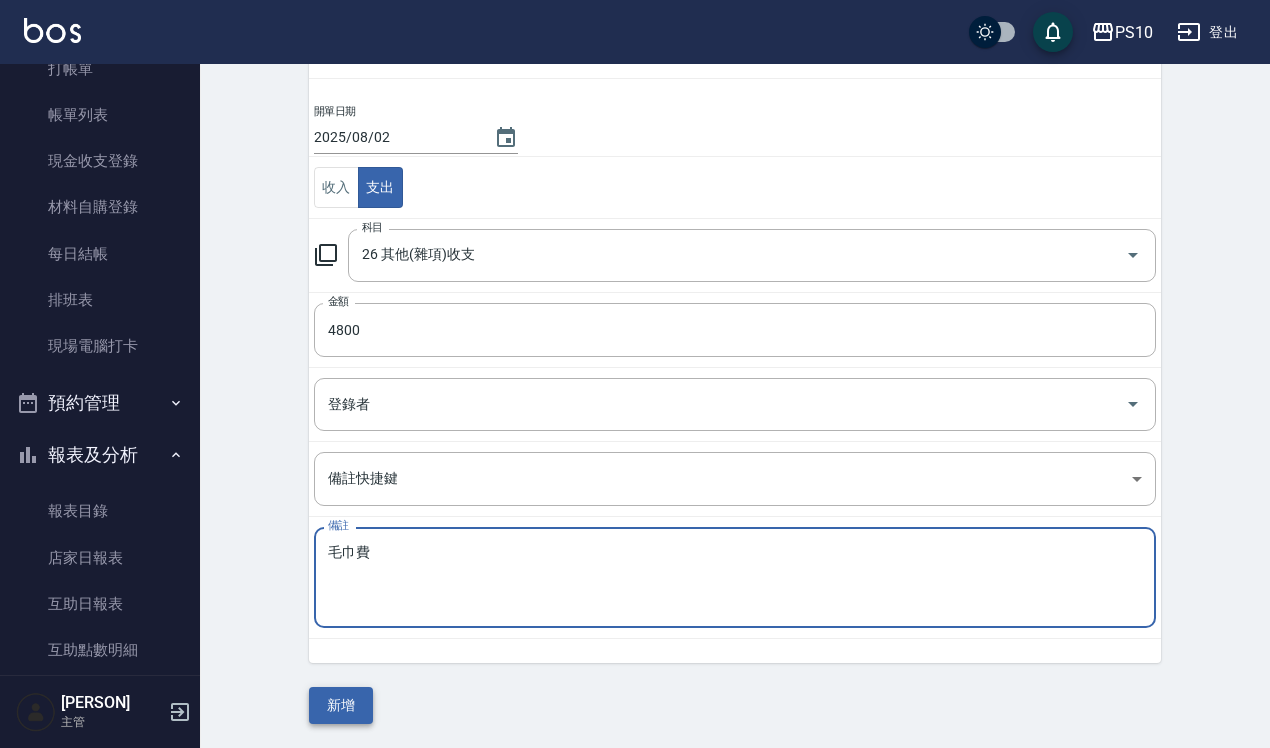 type on "毛巾費" 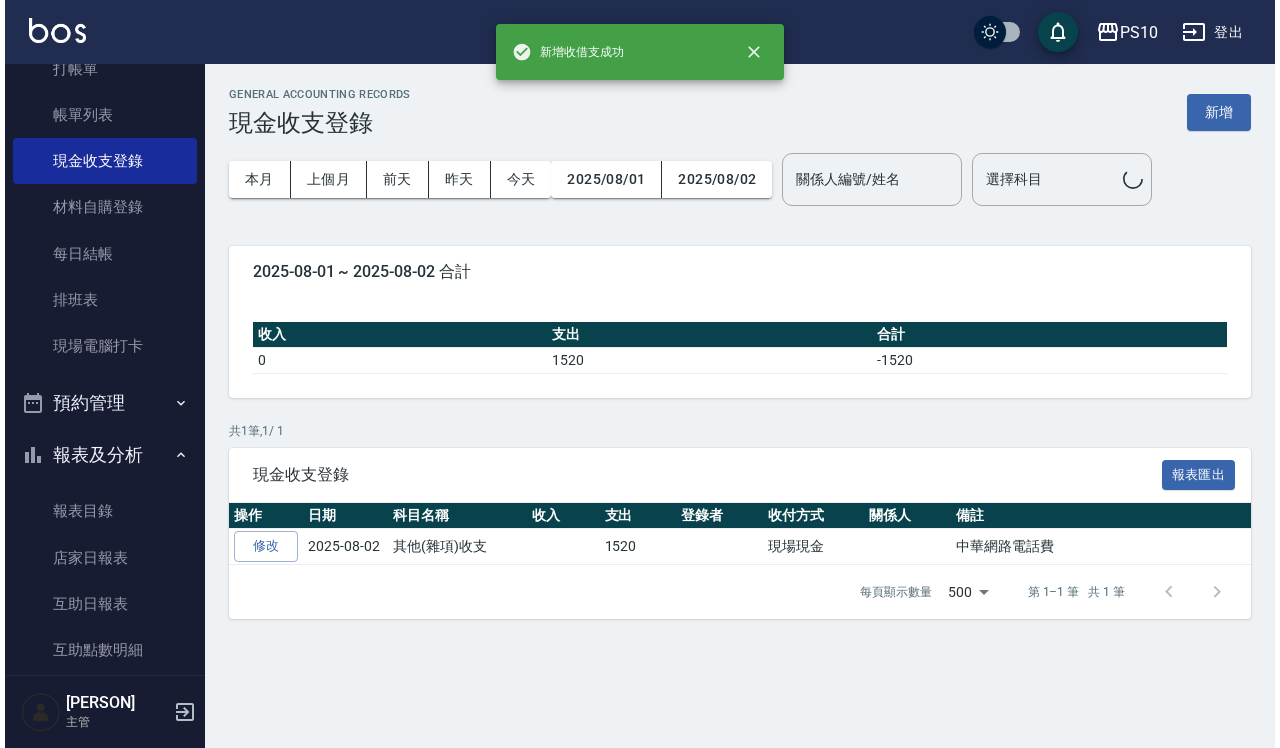 scroll, scrollTop: 0, scrollLeft: 0, axis: both 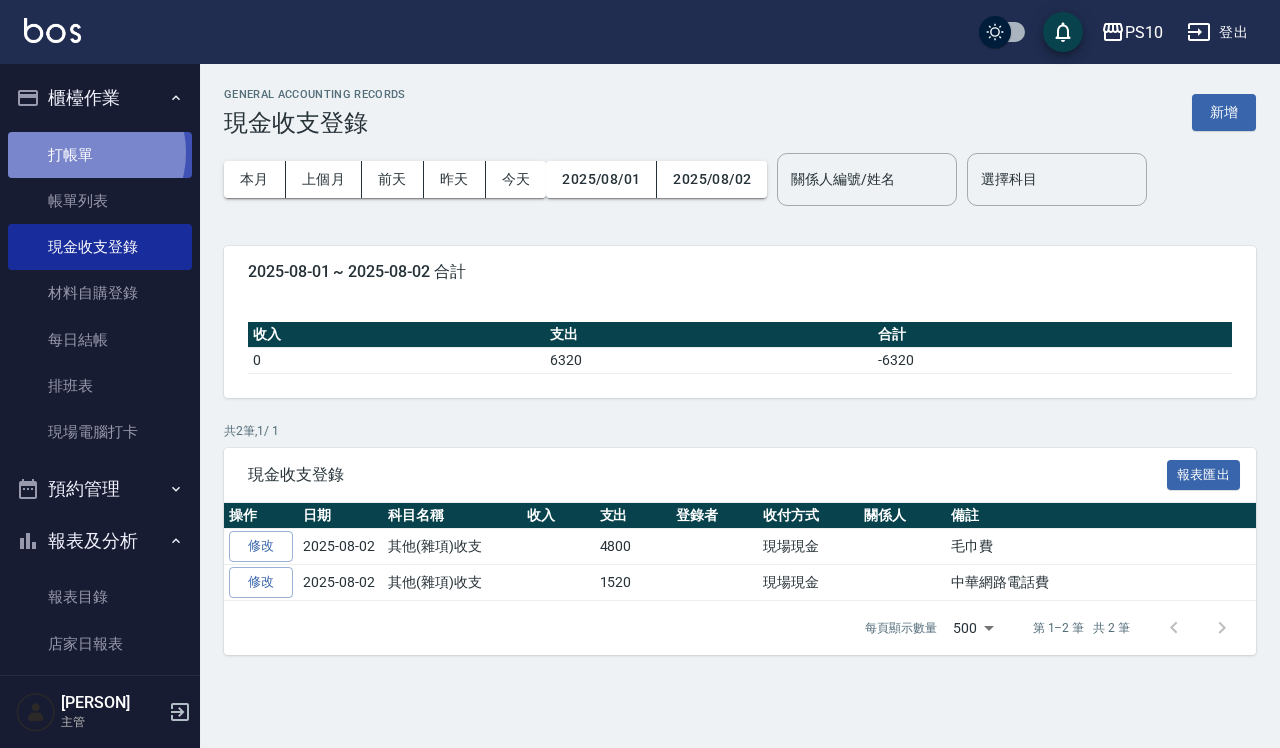 click on "打帳單" at bounding box center (100, 155) 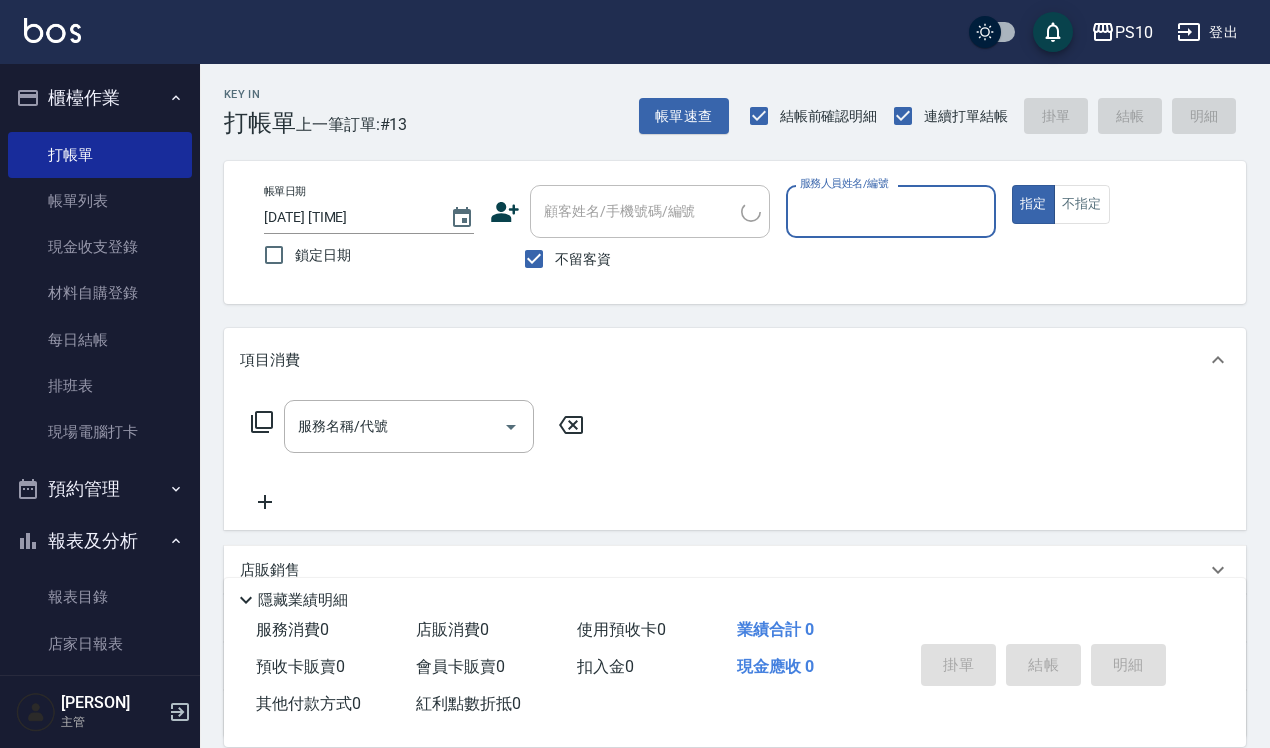 click on "服務人員姓名/編號" at bounding box center [891, 211] 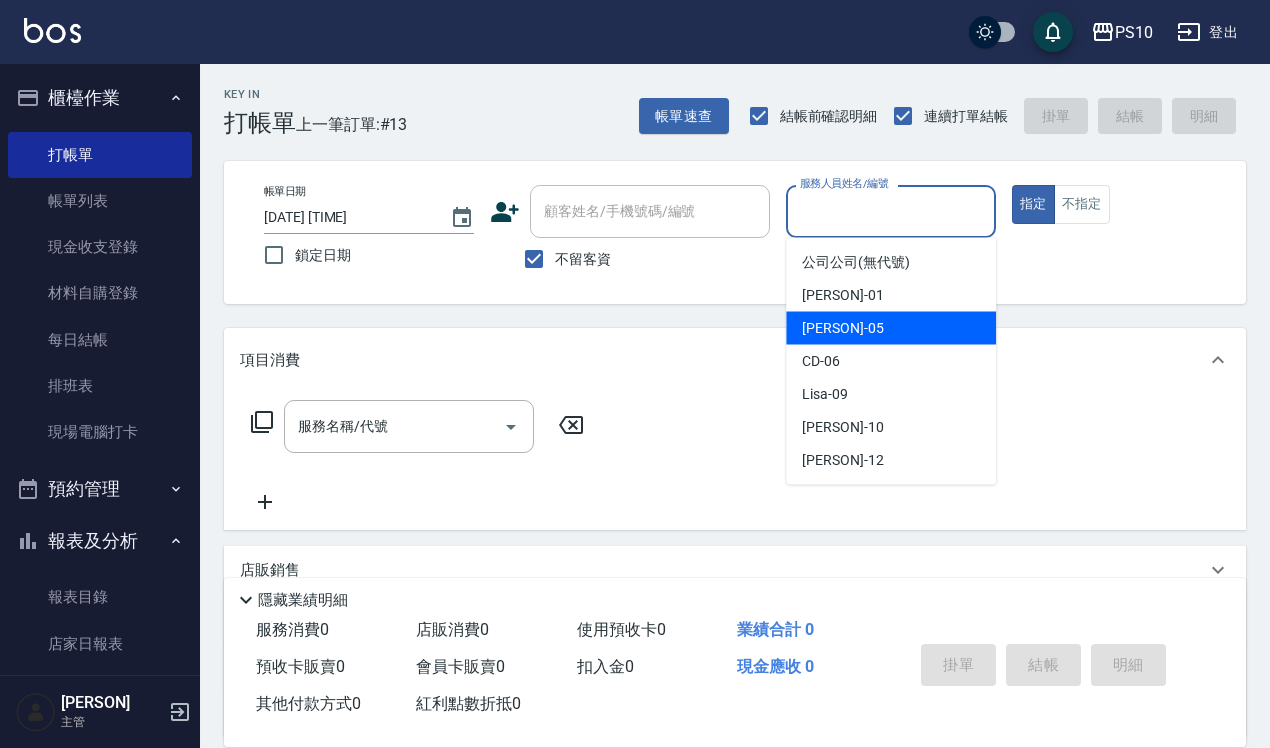 click on "[PERSON]-[NUMBER]" at bounding box center (891, 361) 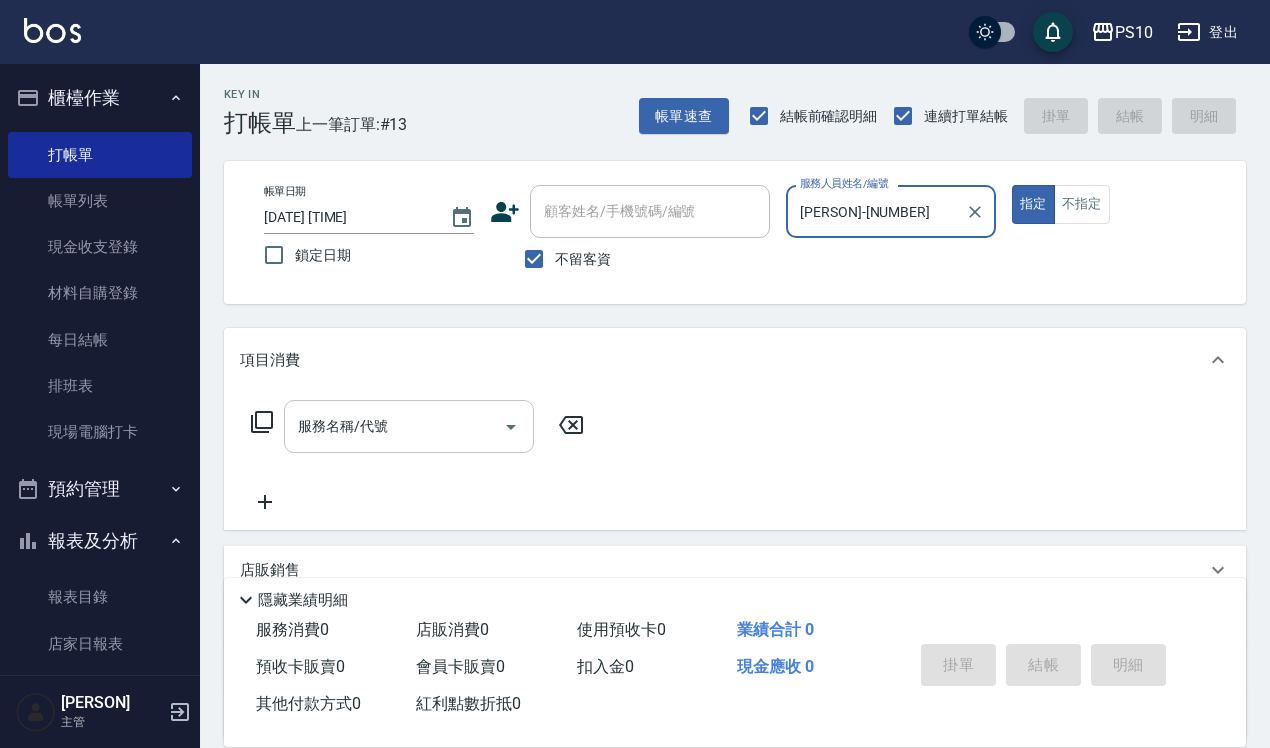 click on "服務名稱/代號" at bounding box center (394, 426) 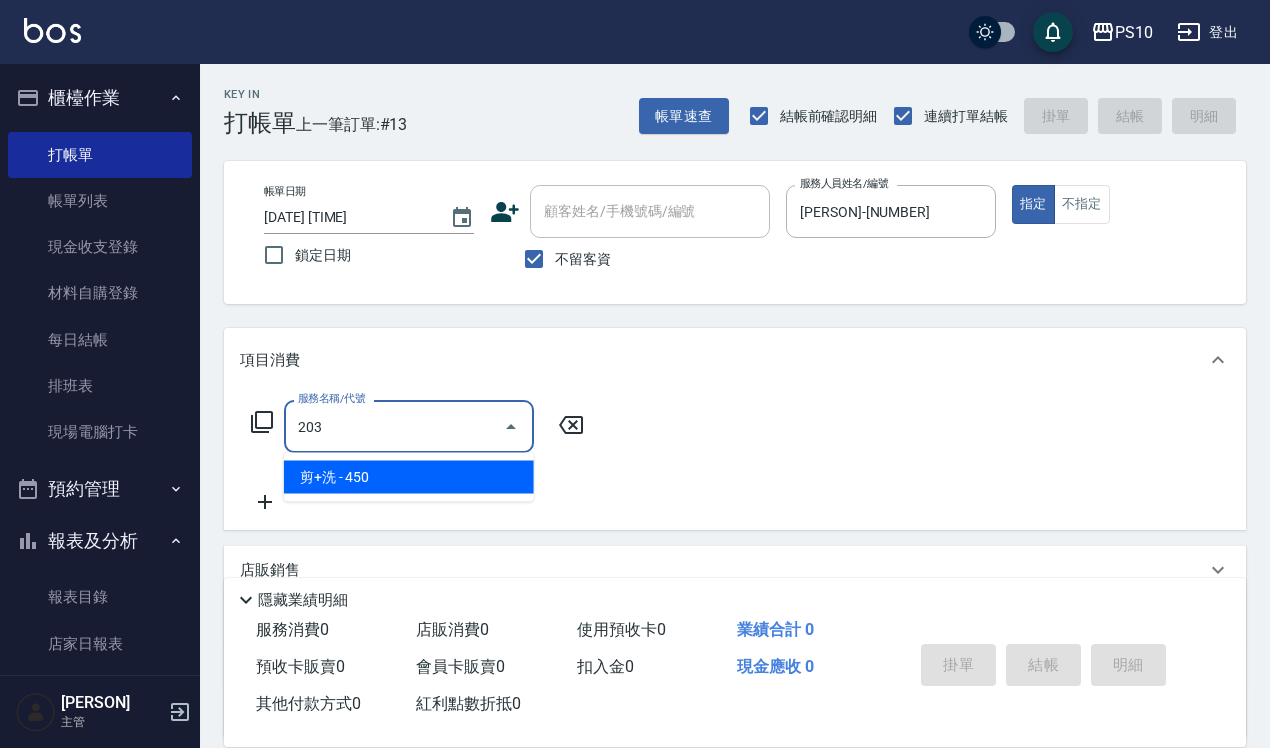 type on "剪+洗(203)" 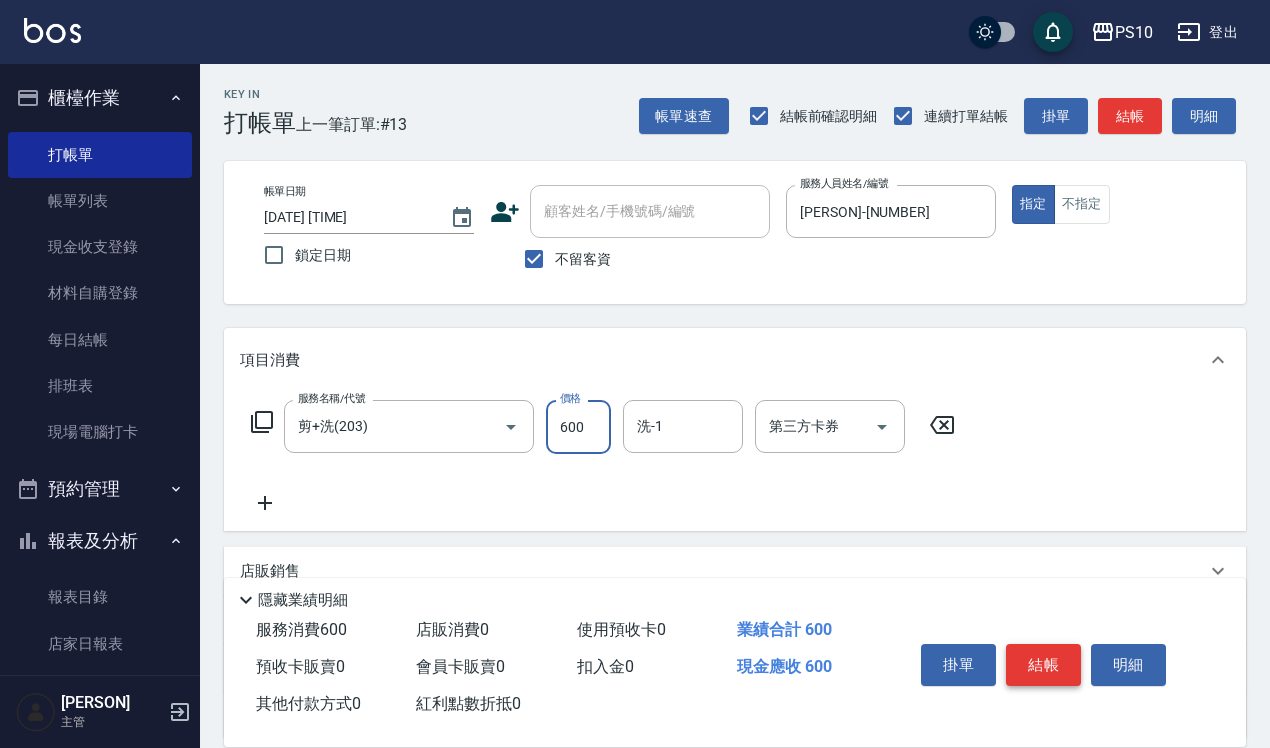 type on "600" 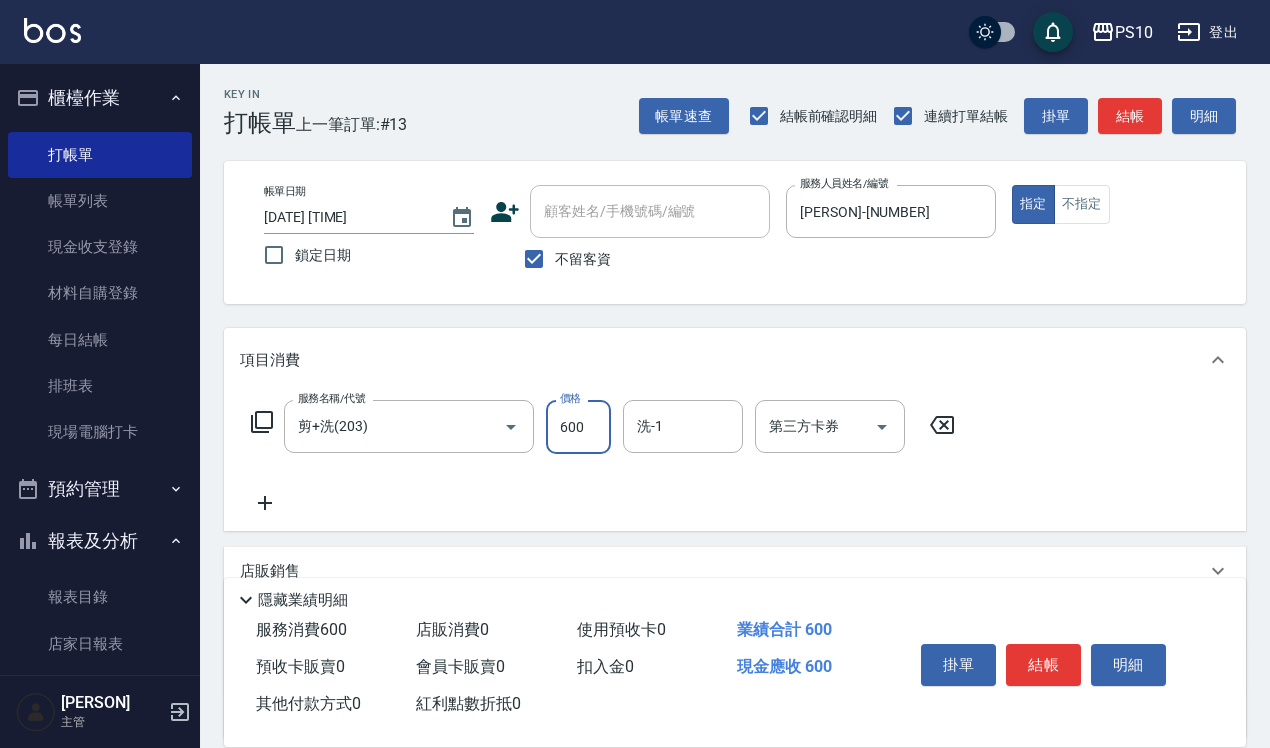 drag, startPoint x: 1021, startPoint y: 646, endPoint x: 846, endPoint y: 660, distance: 175.55911 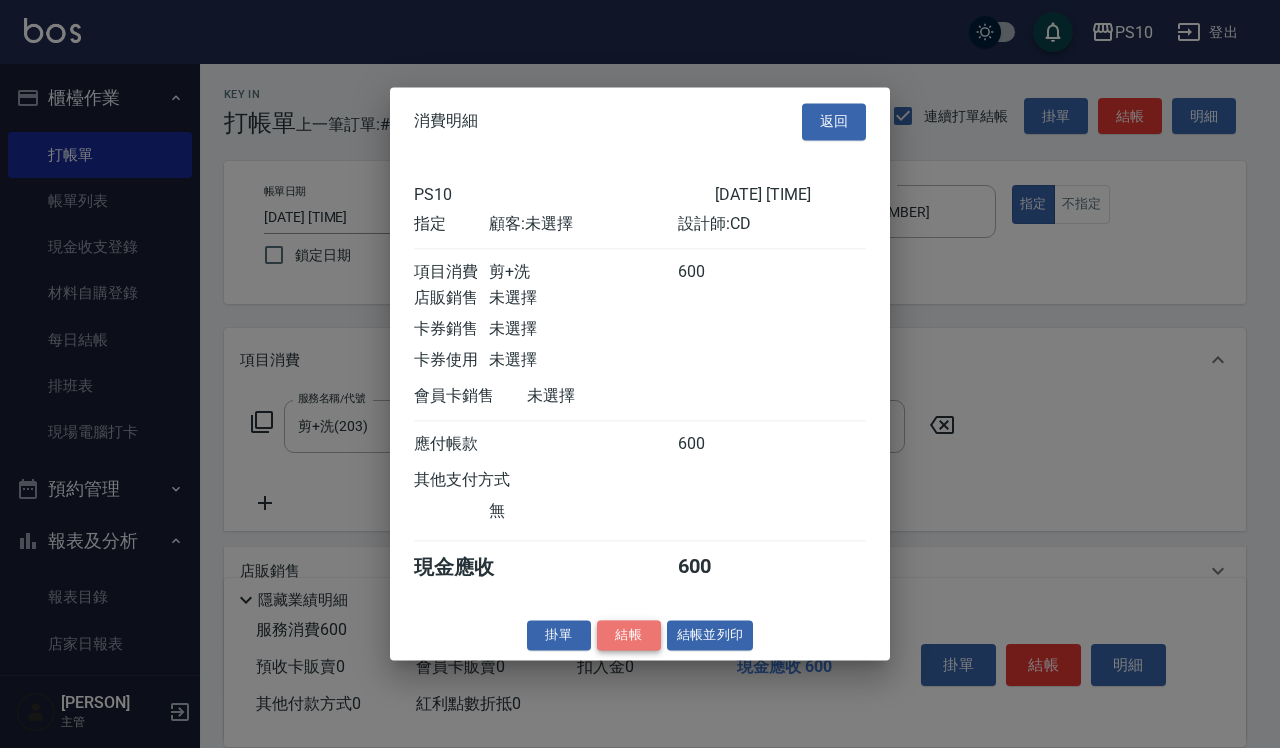 click on "結帳" at bounding box center [629, 635] 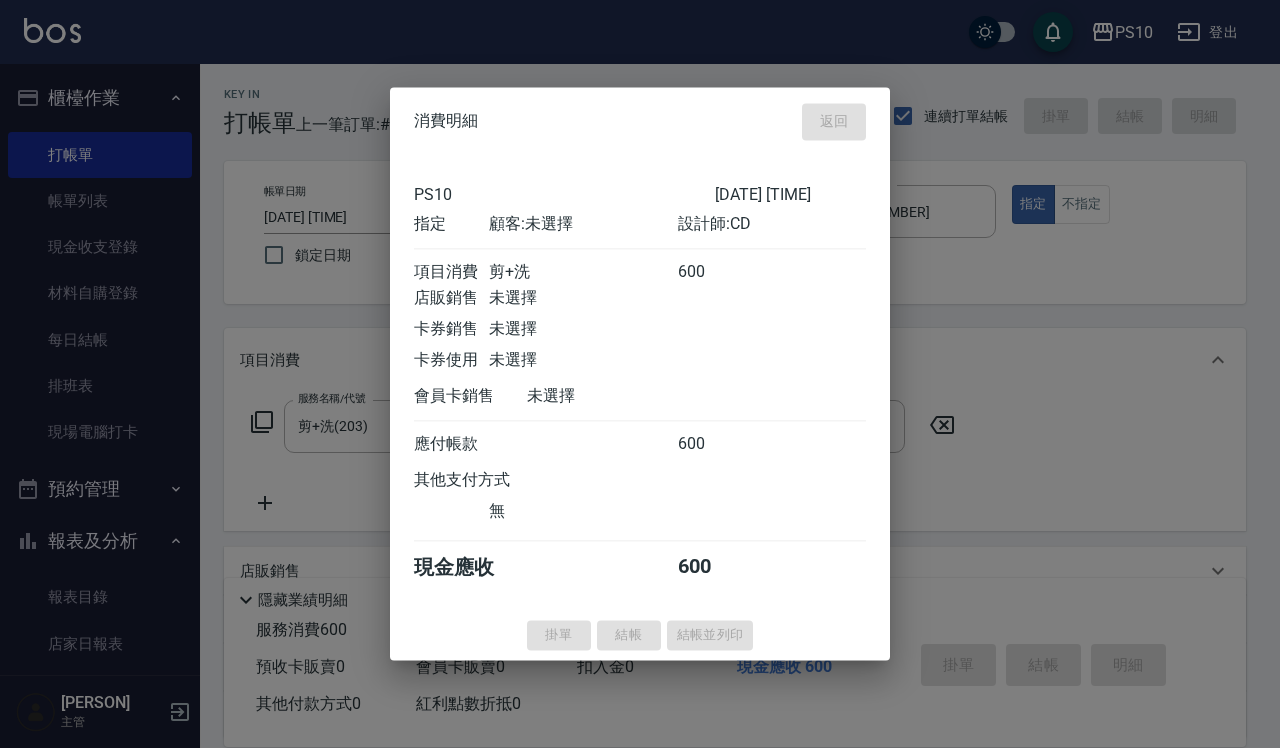 type 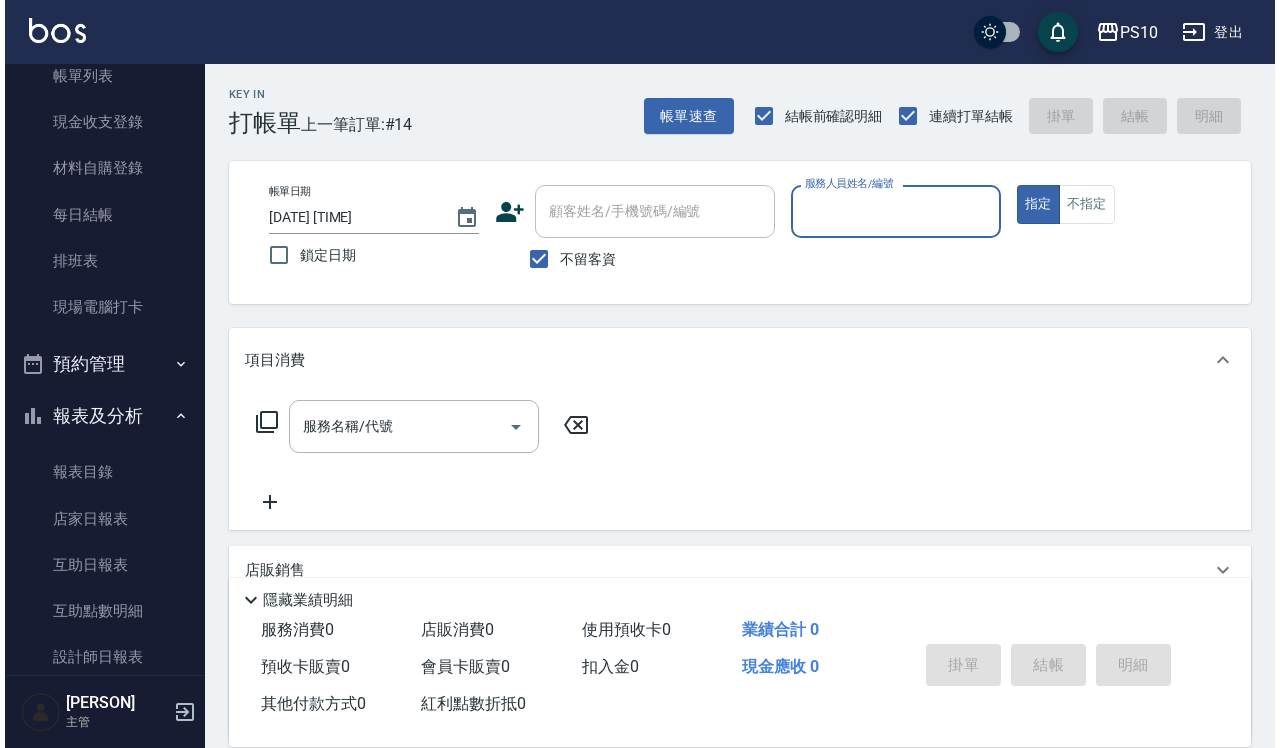 scroll, scrollTop: 250, scrollLeft: 0, axis: vertical 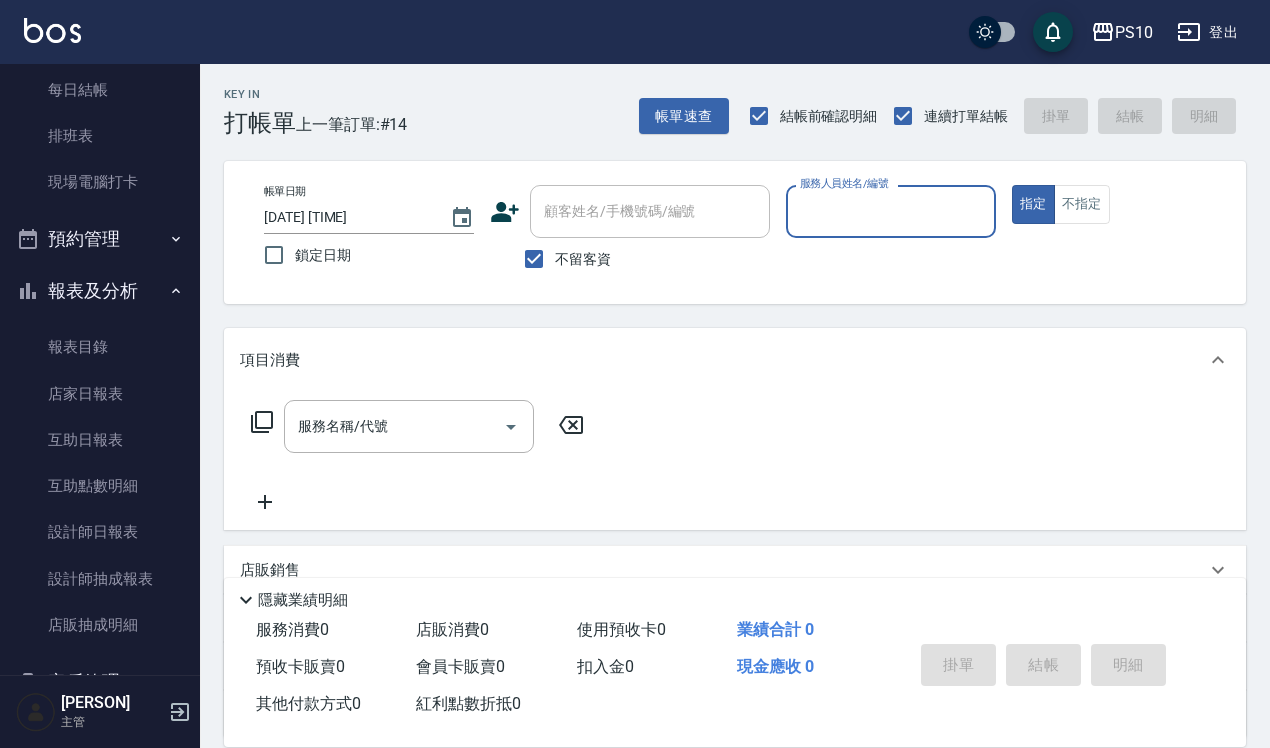 drag, startPoint x: 135, startPoint y: 385, endPoint x: 807, endPoint y: 345, distance: 673.18945 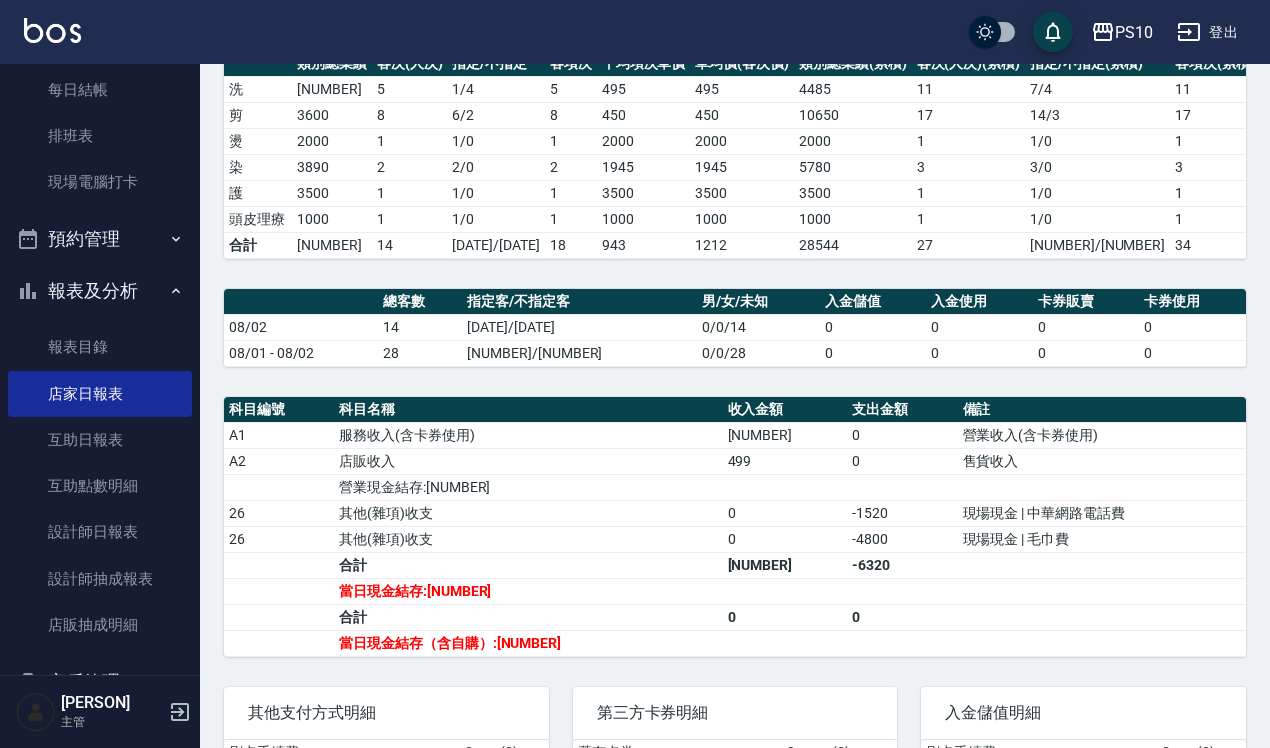 scroll, scrollTop: 375, scrollLeft: 0, axis: vertical 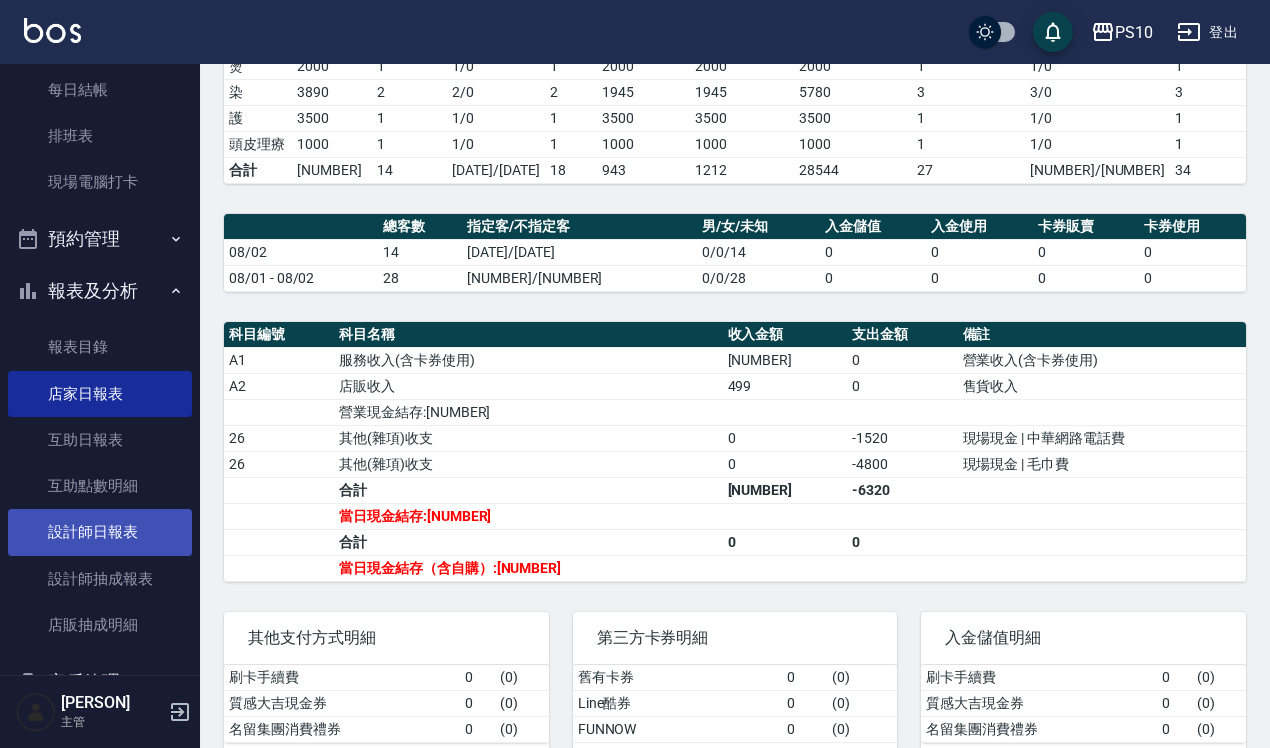 click on "設計師日報表" at bounding box center [100, 532] 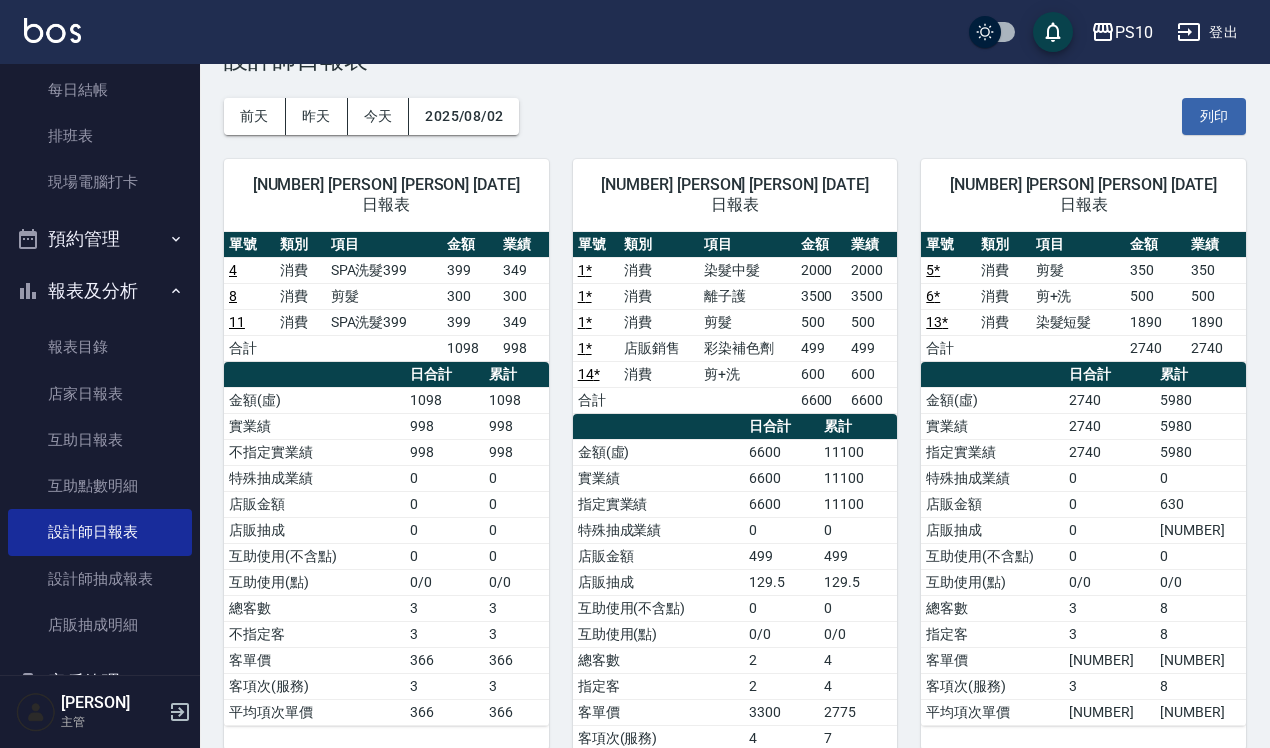scroll, scrollTop: 125, scrollLeft: 0, axis: vertical 